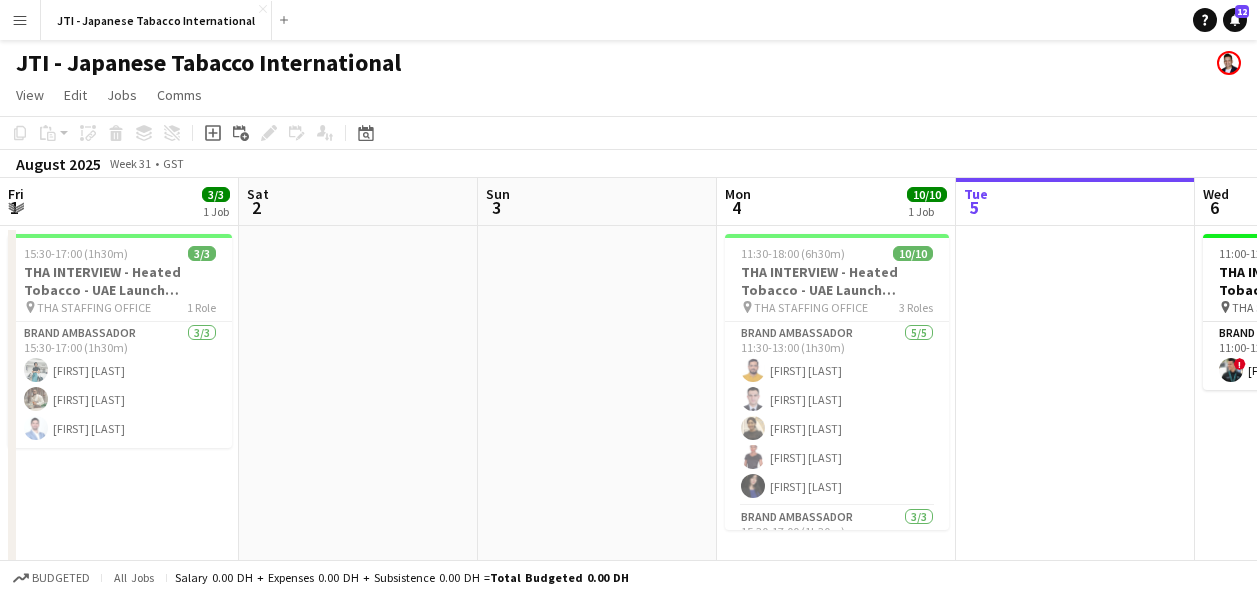 scroll, scrollTop: 0, scrollLeft: 0, axis: both 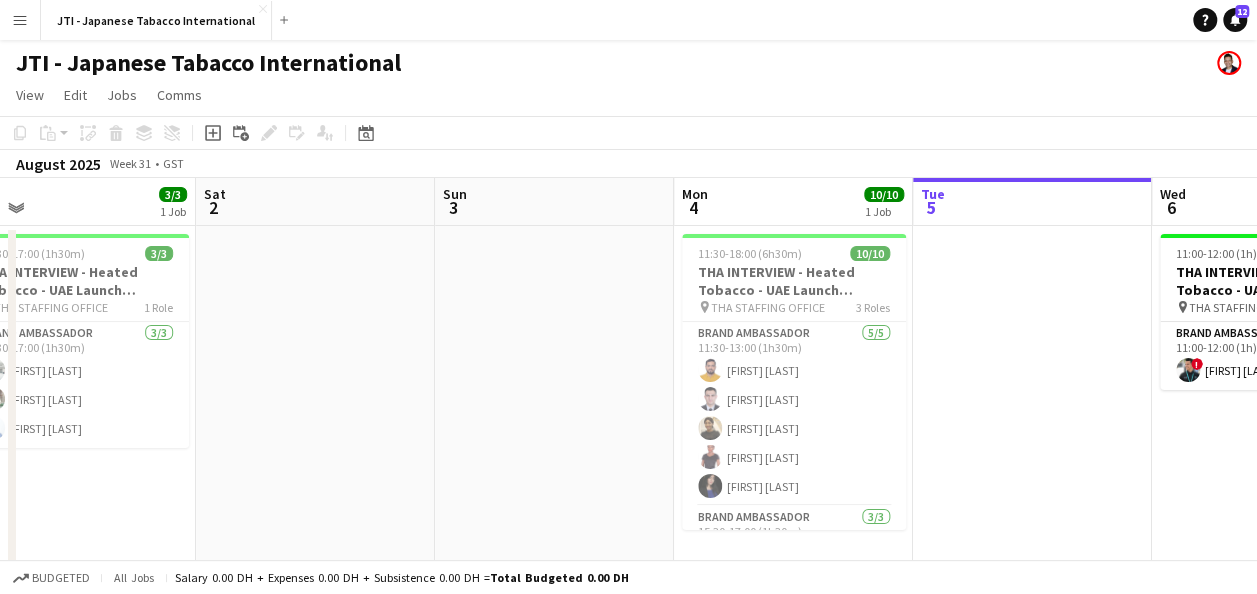 drag, startPoint x: 51, startPoint y: 373, endPoint x: 486, endPoint y: 386, distance: 435.1942 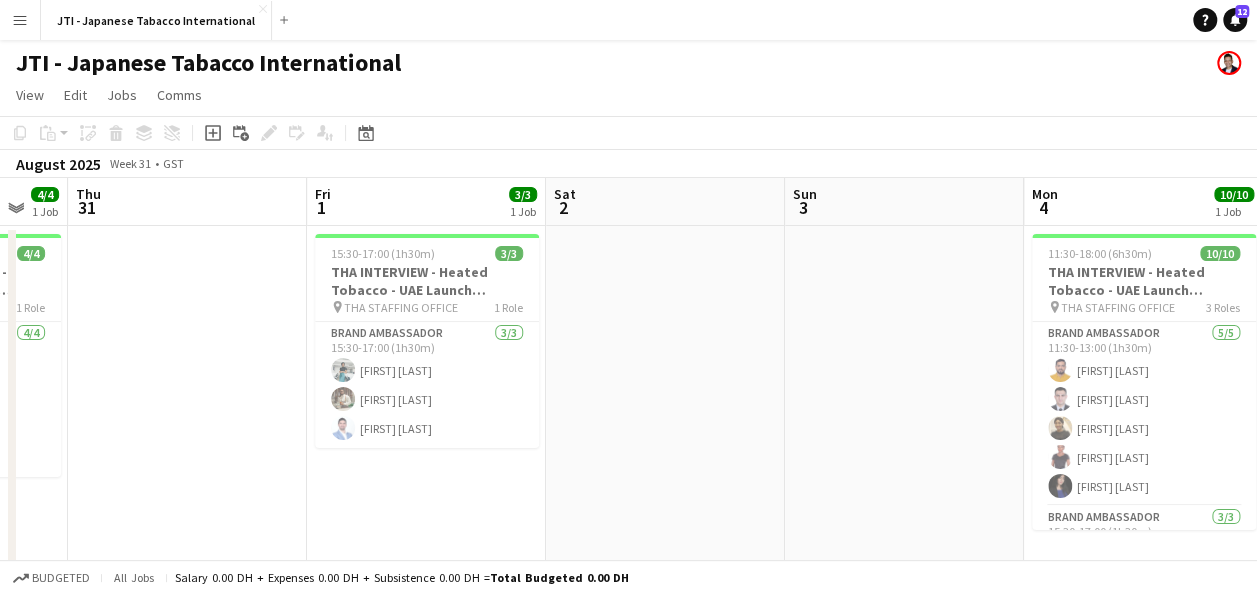 scroll, scrollTop: 0, scrollLeft: 609, axis: horizontal 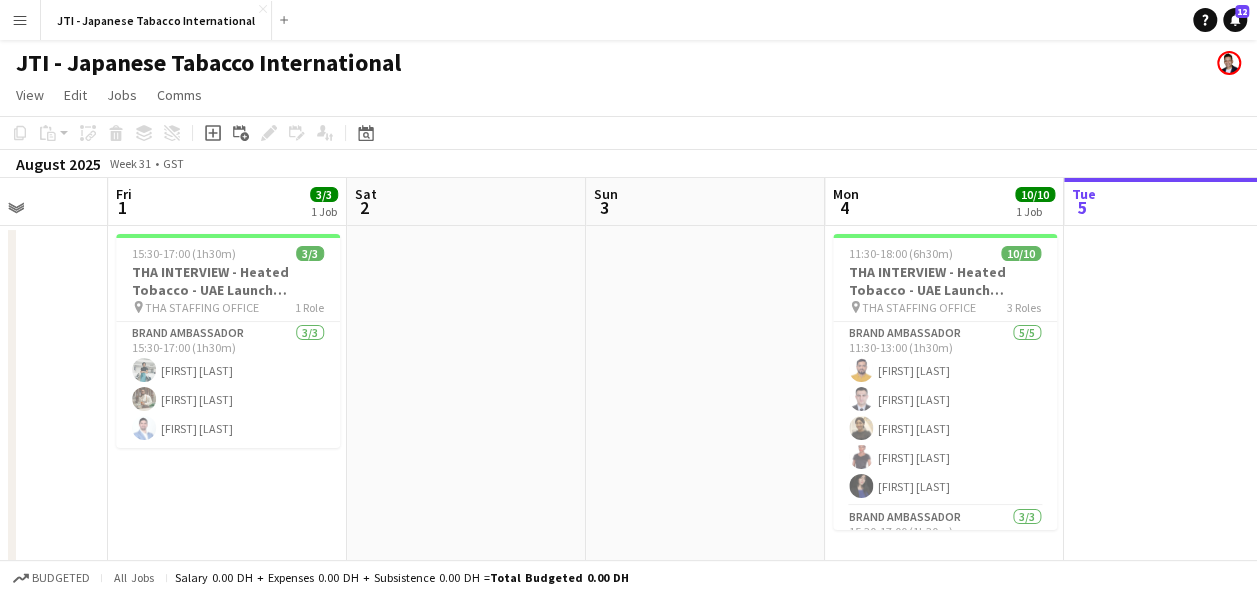 drag, startPoint x: 313, startPoint y: 382, endPoint x: 464, endPoint y: 384, distance: 151.01324 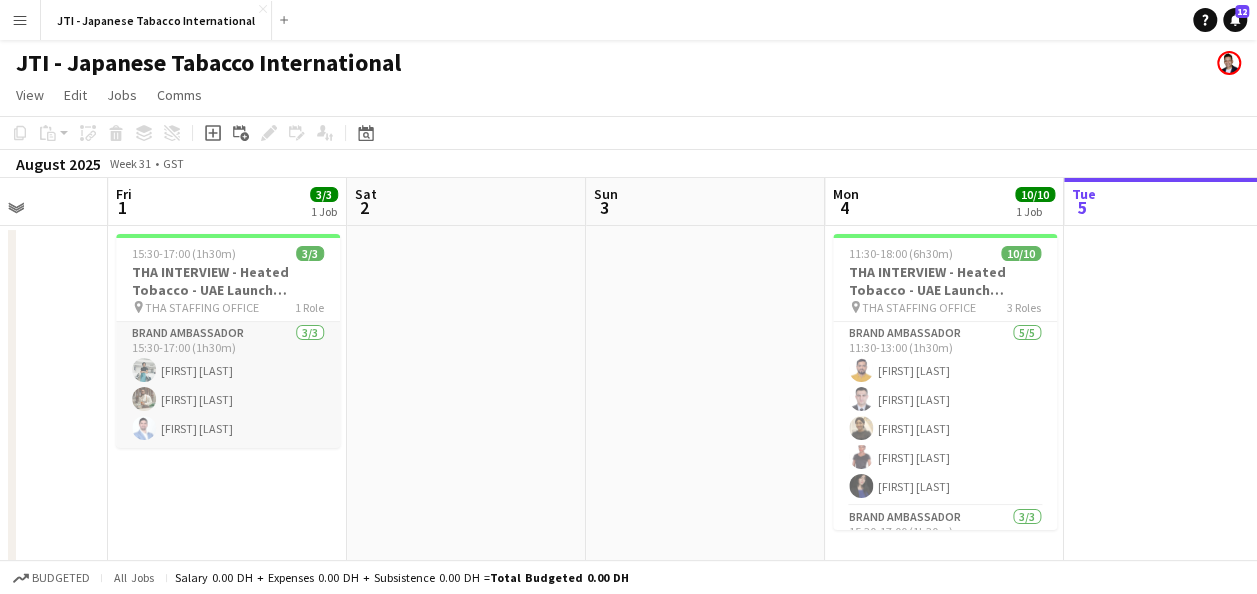 scroll, scrollTop: 10, scrollLeft: 0, axis: vertical 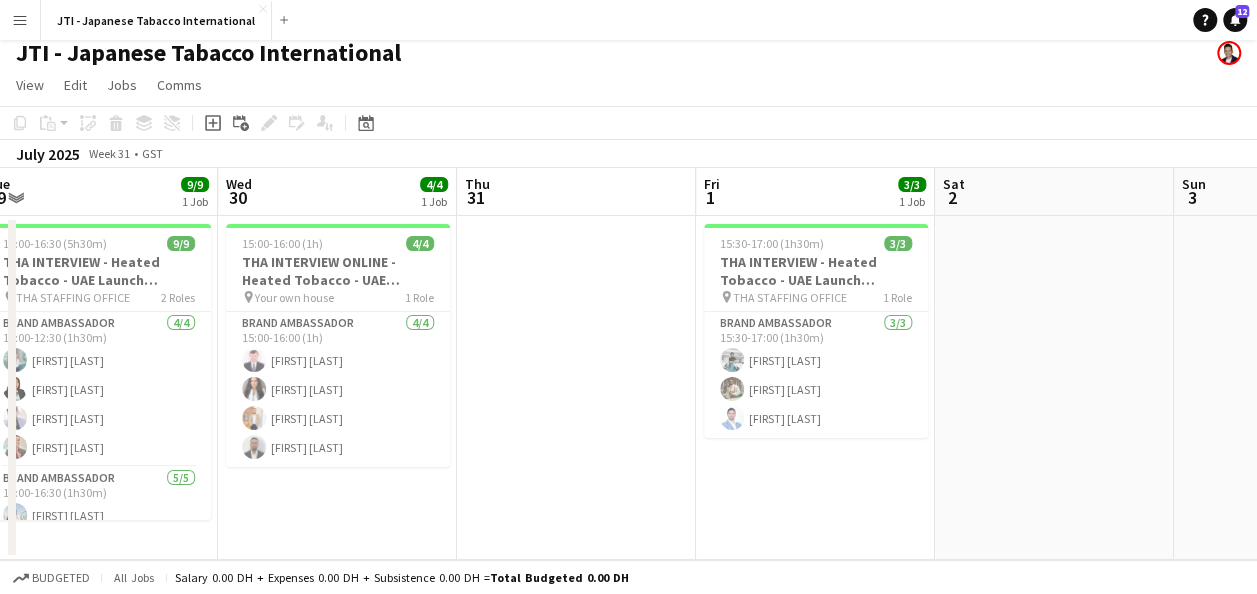 drag, startPoint x: 202, startPoint y: 428, endPoint x: 790, endPoint y: 437, distance: 588.06885 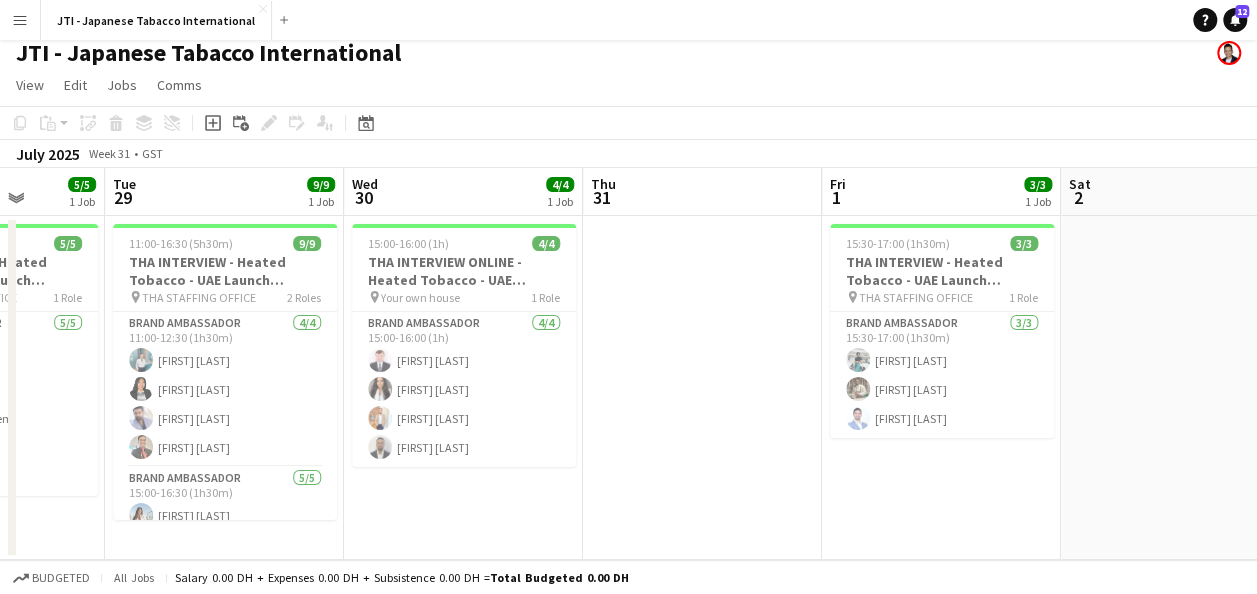 scroll, scrollTop: 0, scrollLeft: 574, axis: horizontal 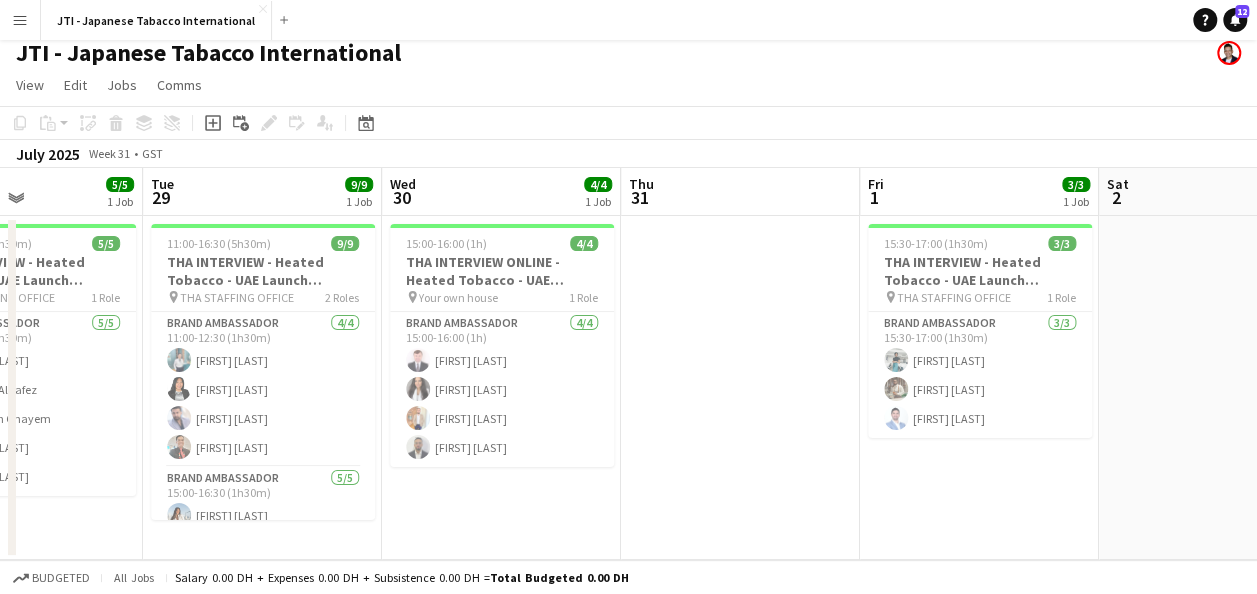 drag, startPoint x: 232, startPoint y: 378, endPoint x: 396, endPoint y: 378, distance: 164 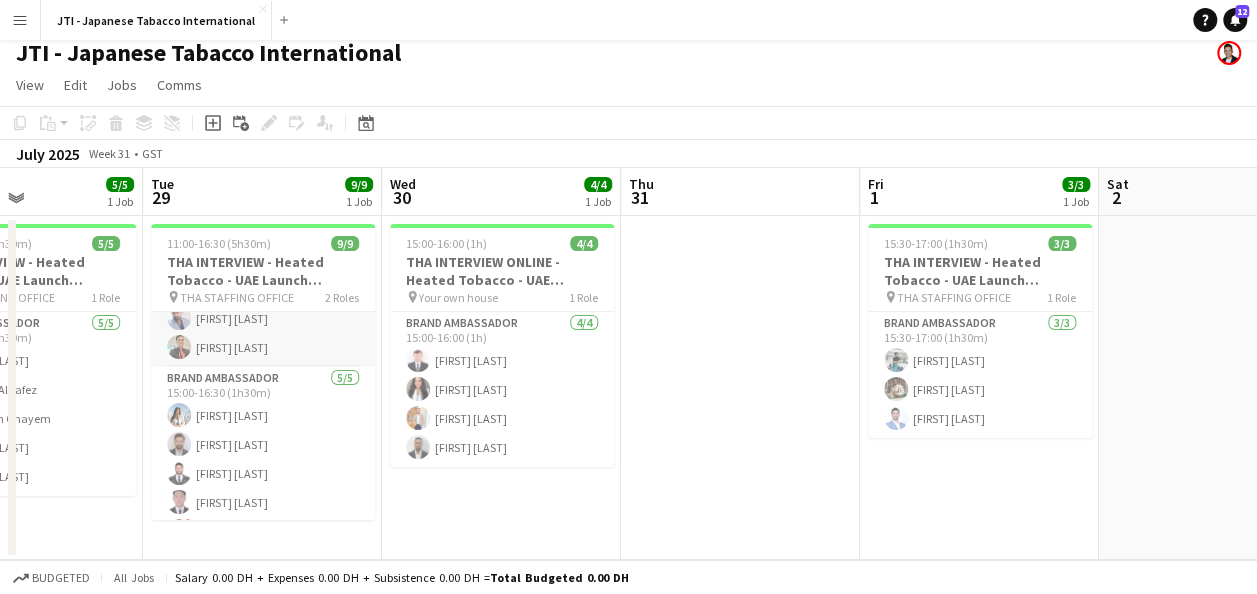 scroll, scrollTop: 130, scrollLeft: 0, axis: vertical 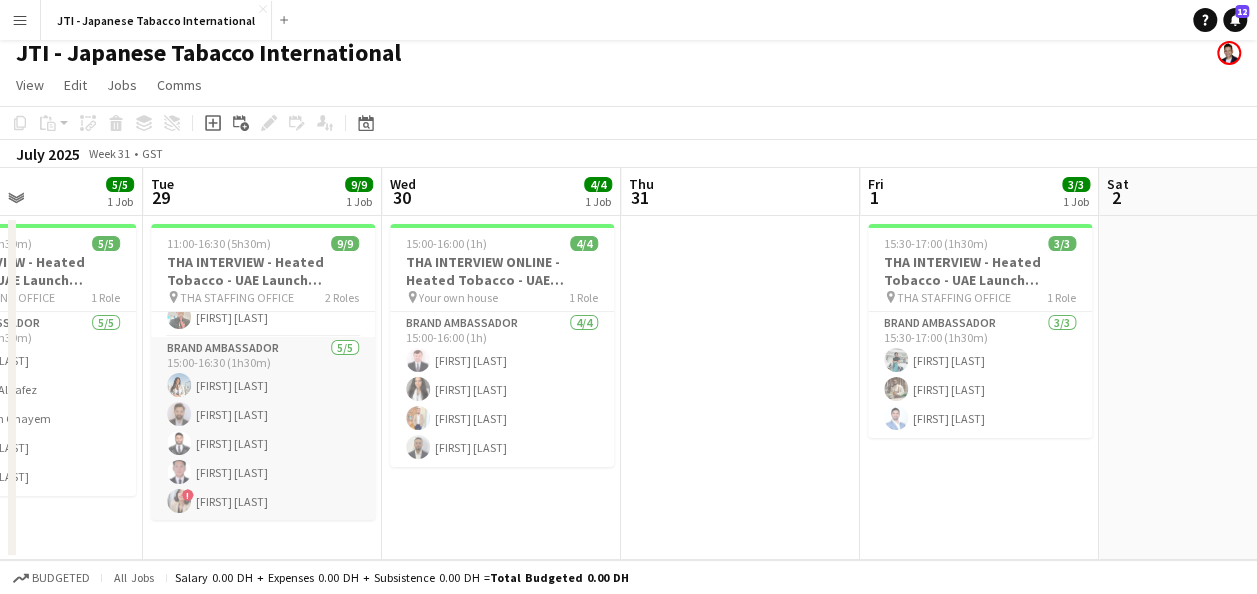 click on "Brand Ambassador    [DAY]/[DAY]   [TIME]-[TIME] ([DURATION])
[FIRST] [LAST] [LAST] [FIRST] [LAST] [LAST] [FIRST] [LAST] [LAST] [FIRST] [LAST]" at bounding box center [263, 429] 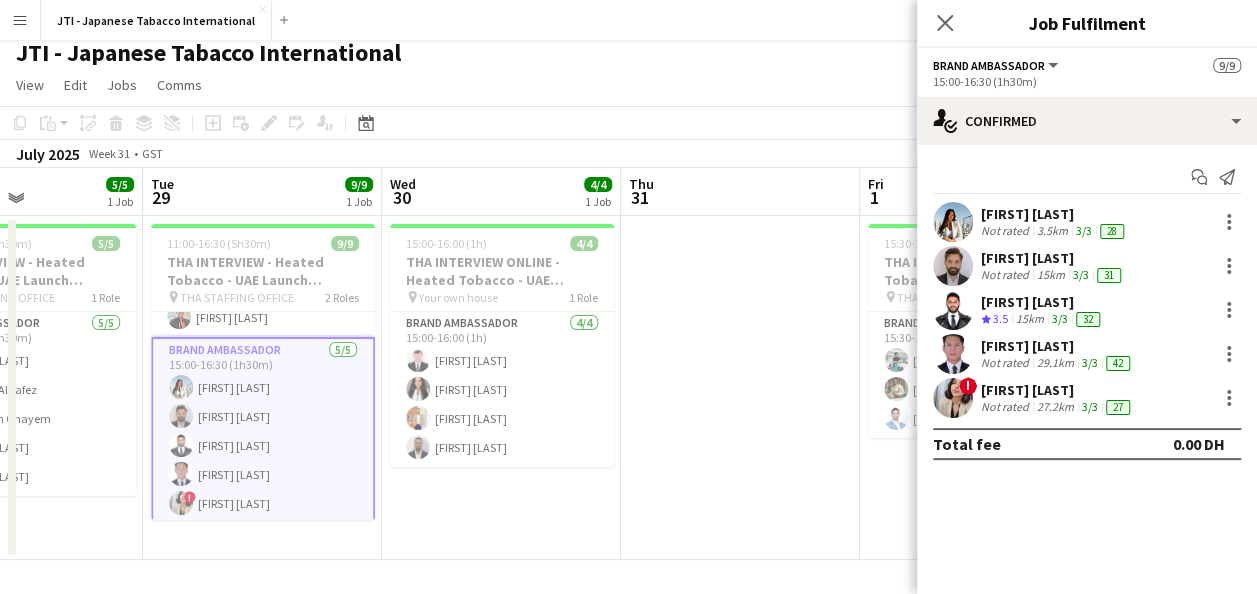 click on "[FIRST] [LAST] [LAST]" at bounding box center (1054, 214) 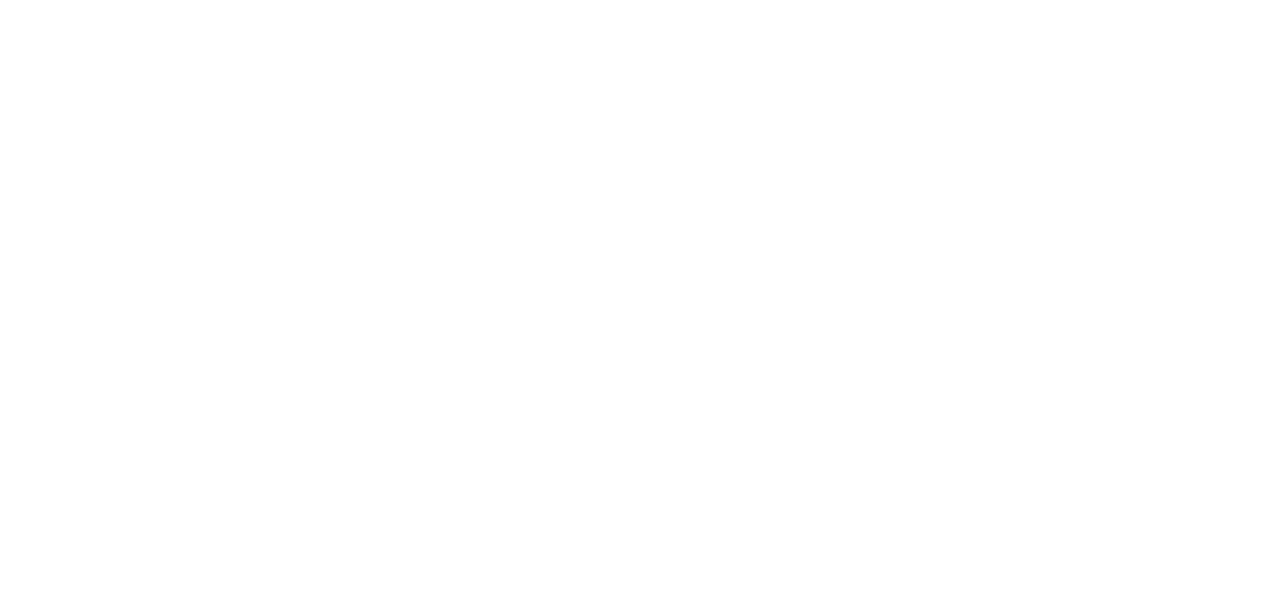 scroll, scrollTop: 0, scrollLeft: 0, axis: both 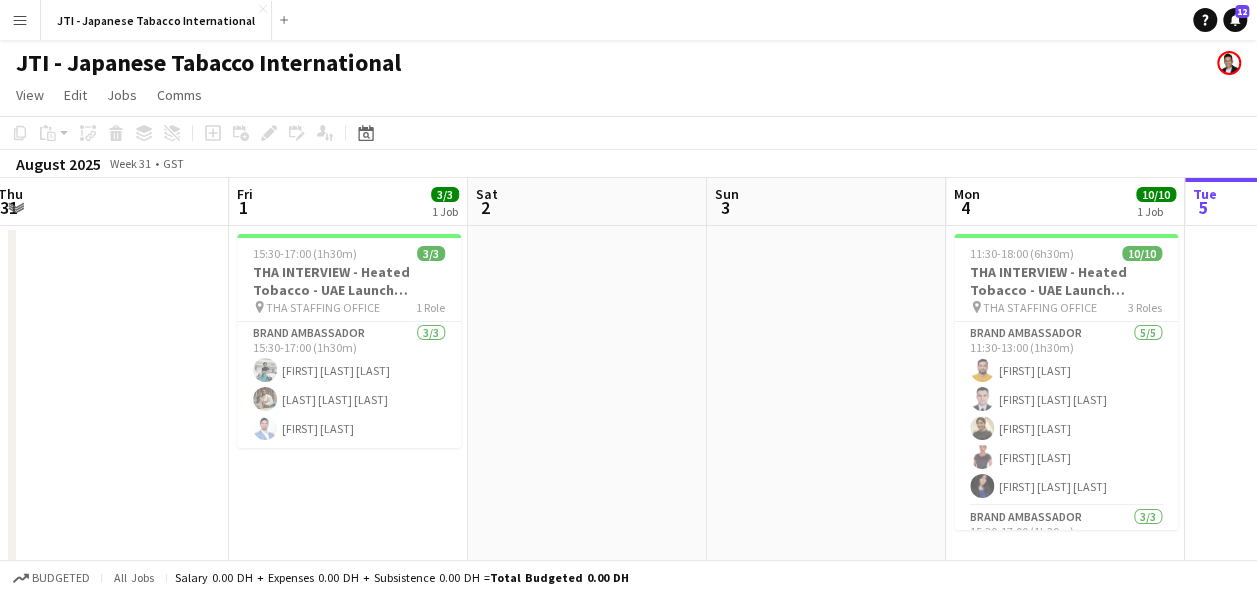 drag, startPoint x: 109, startPoint y: 399, endPoint x: 1055, endPoint y: 398, distance: 946.00055 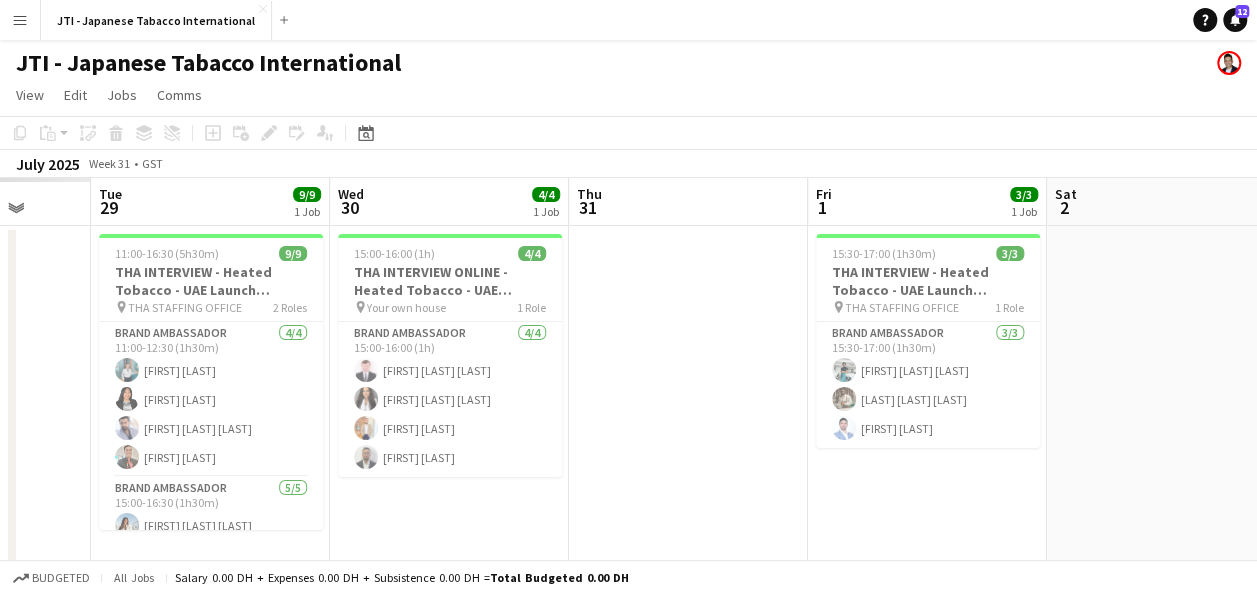 scroll, scrollTop: 0, scrollLeft: 598, axis: horizontal 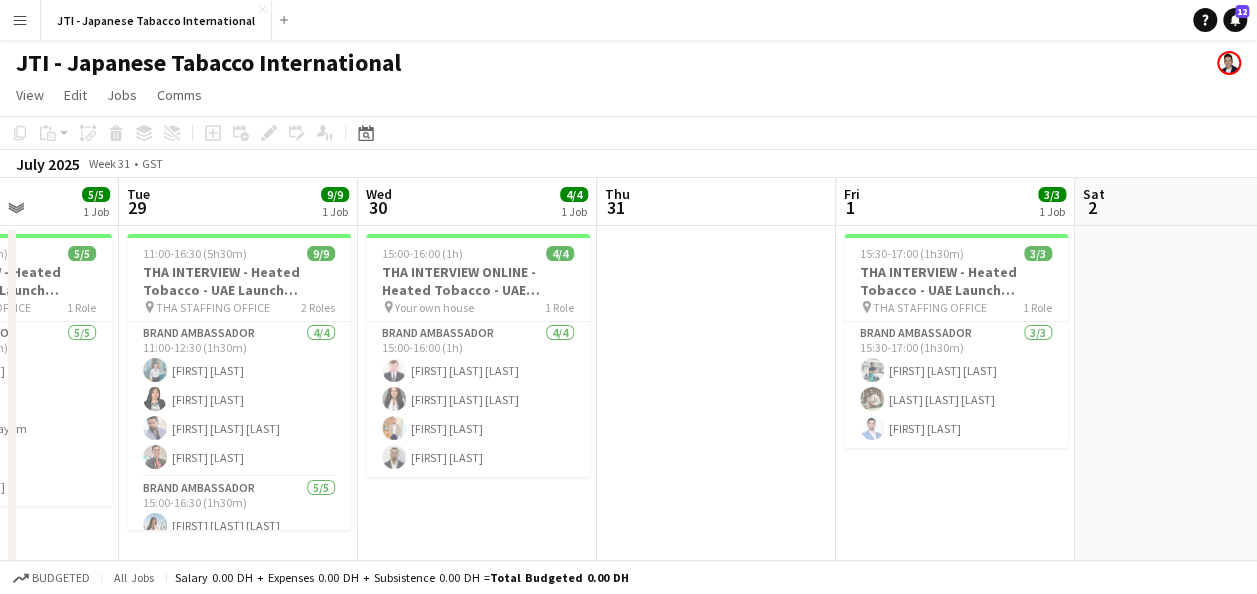 drag, startPoint x: 425, startPoint y: 395, endPoint x: 1032, endPoint y: 387, distance: 607.05273 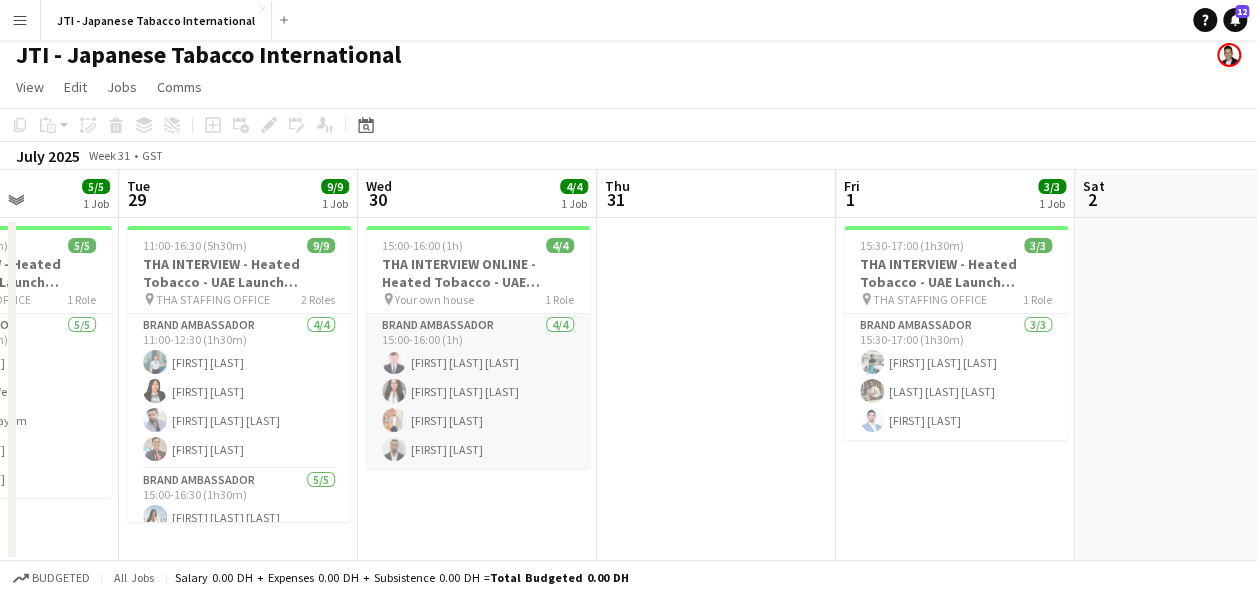 scroll, scrollTop: 10, scrollLeft: 0, axis: vertical 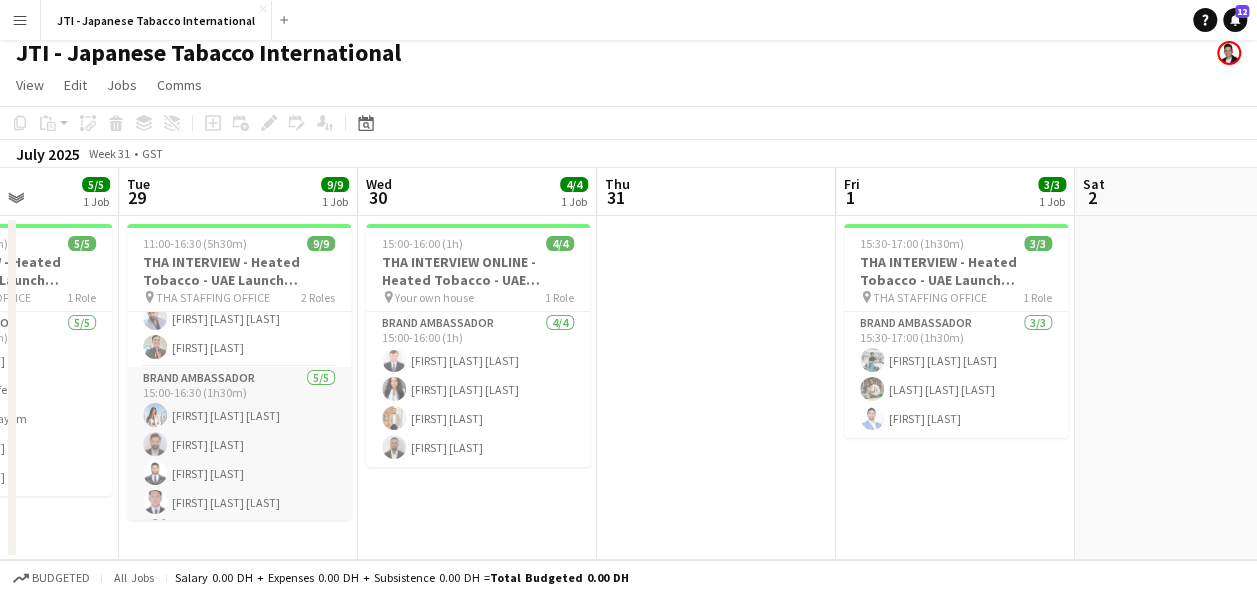 click on "Brand Ambassador    [DAY]/[DAY]   [TIME]-[TIME] ([DURATION])
[FIRST] [LAST] [LAST] [FIRST] [LAST] [LAST] [FIRST] [LAST] [LAST] [FIRST] [LAST]" at bounding box center [239, 459] 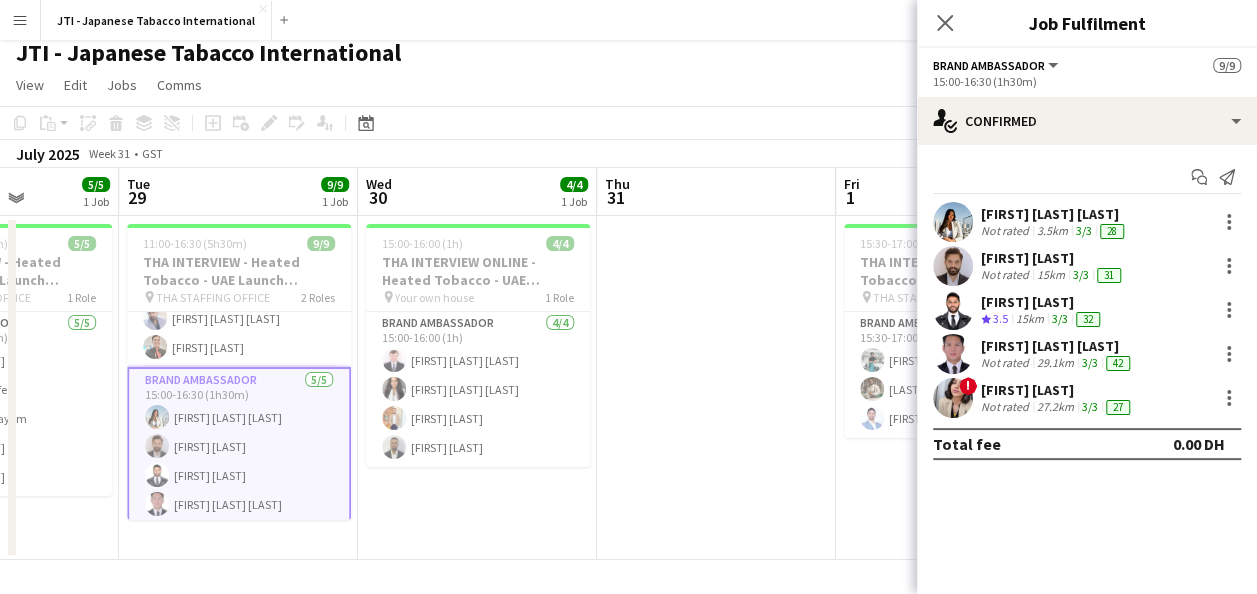 click on "3.5km" at bounding box center [1052, 231] 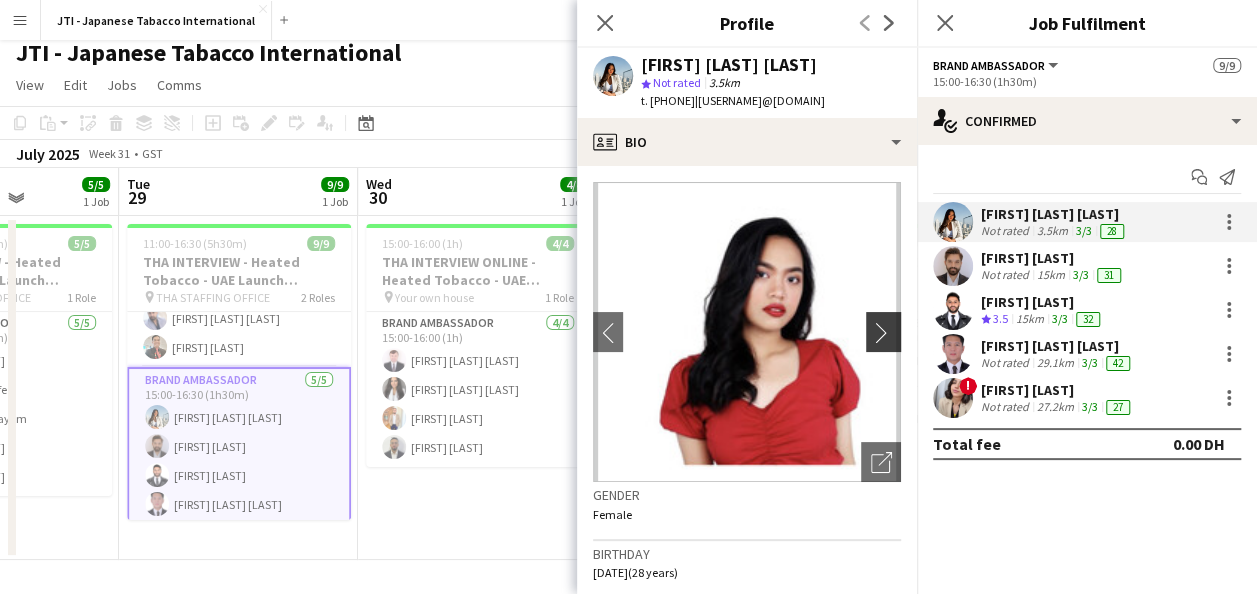 click on "chevron-right" 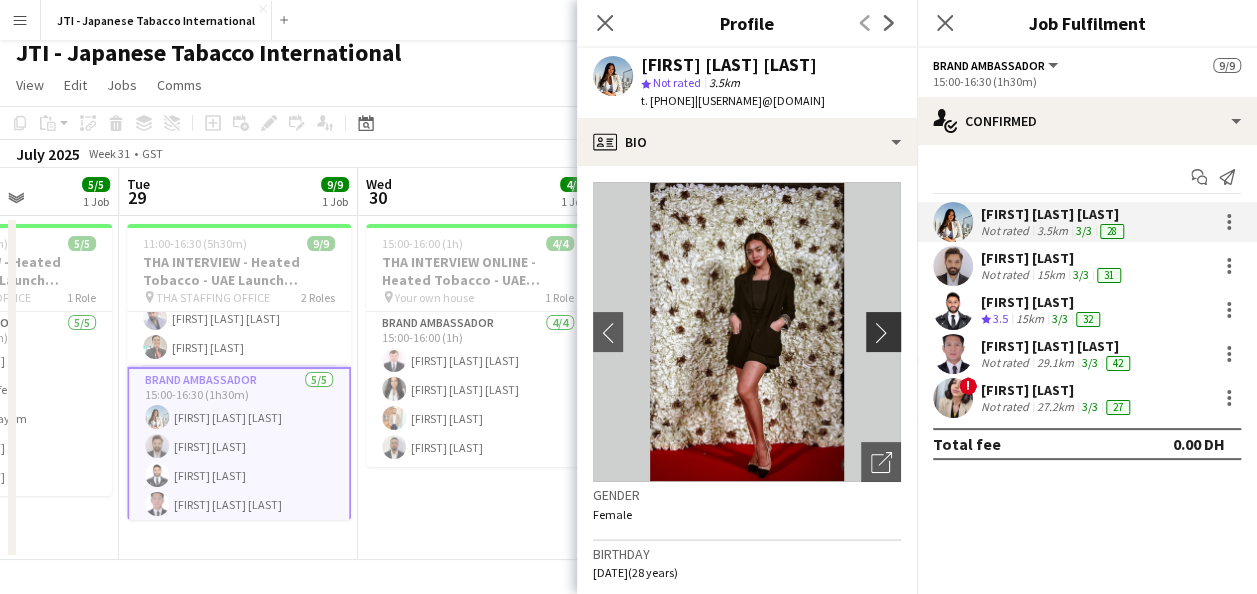 click on "chevron-right" 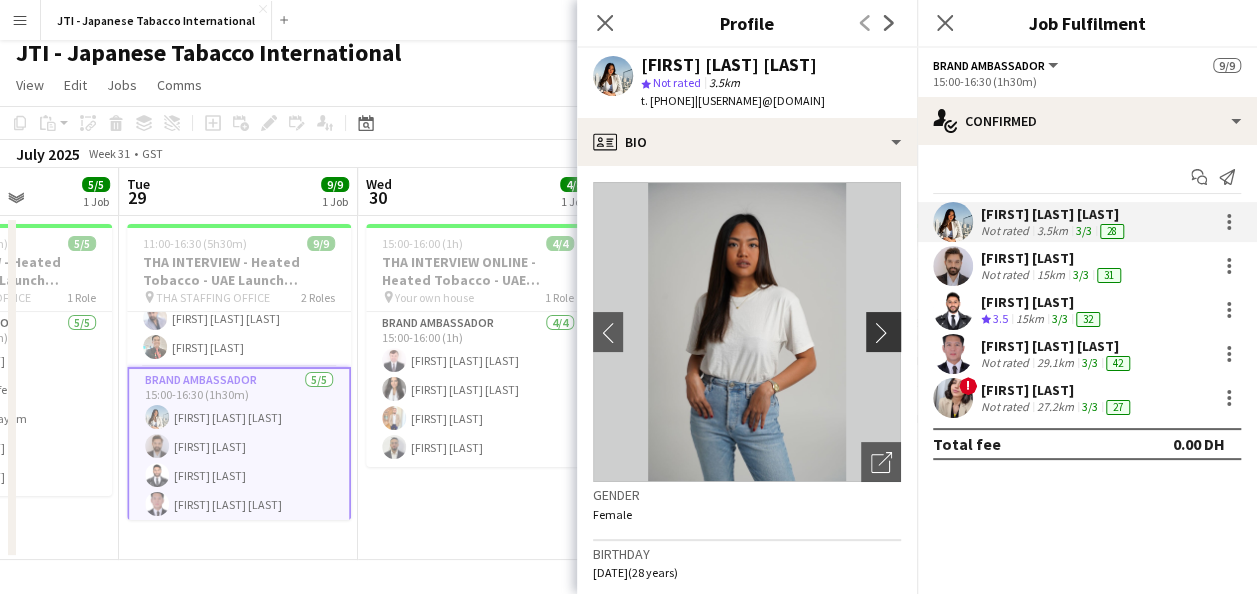 click on "chevron-right" 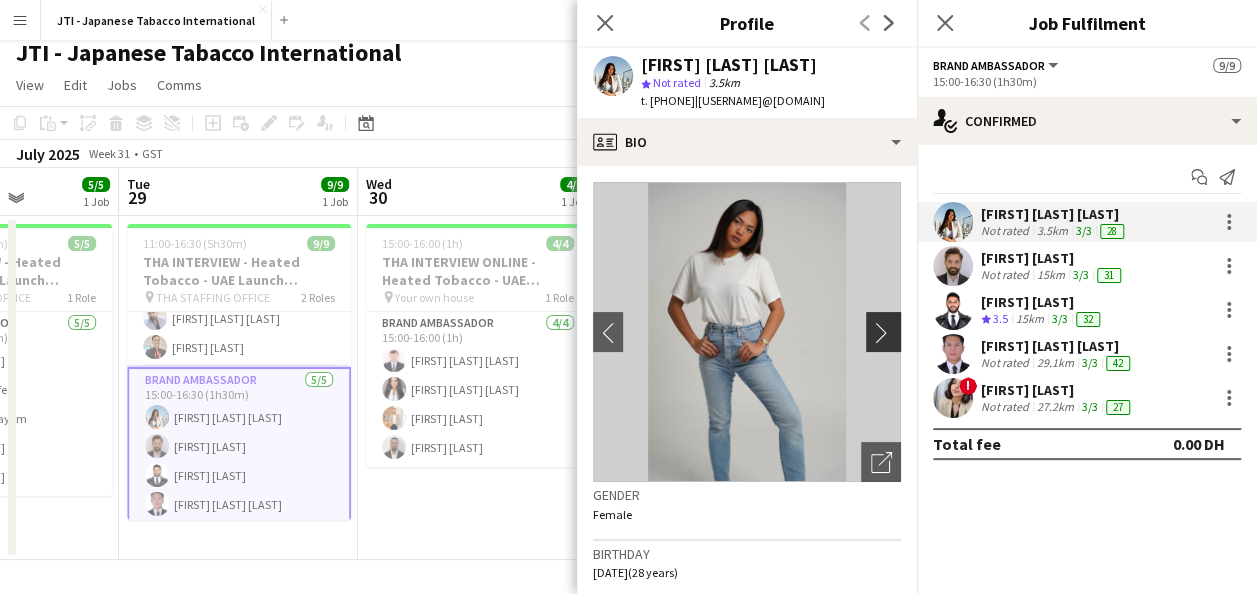 click on "chevron-right" 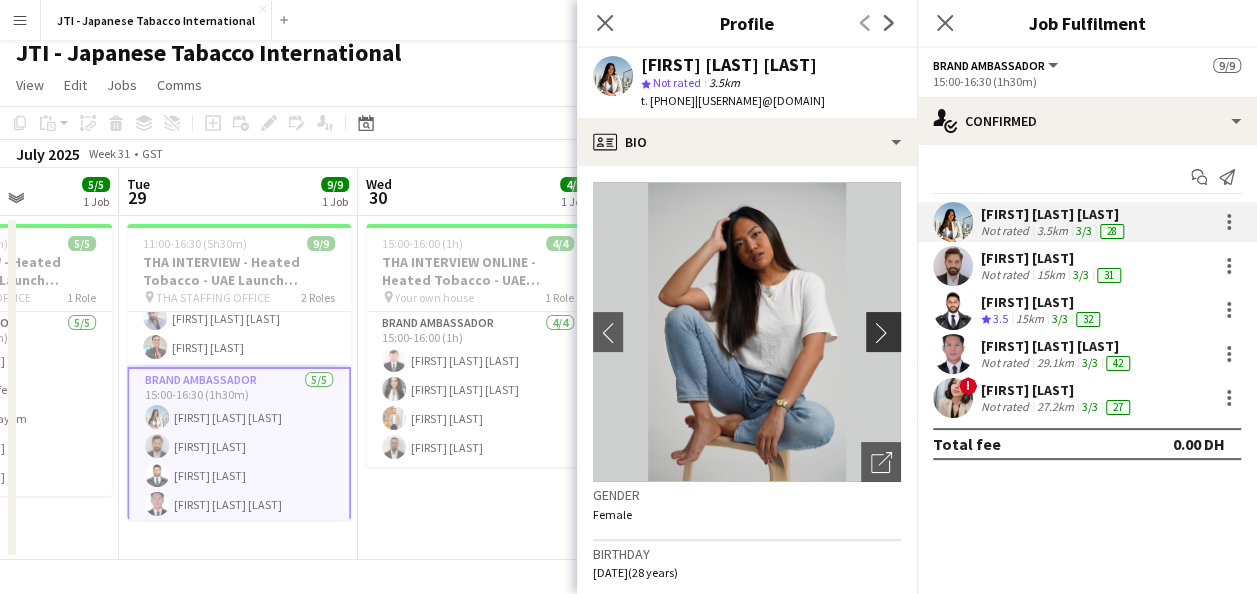click on "chevron-right" 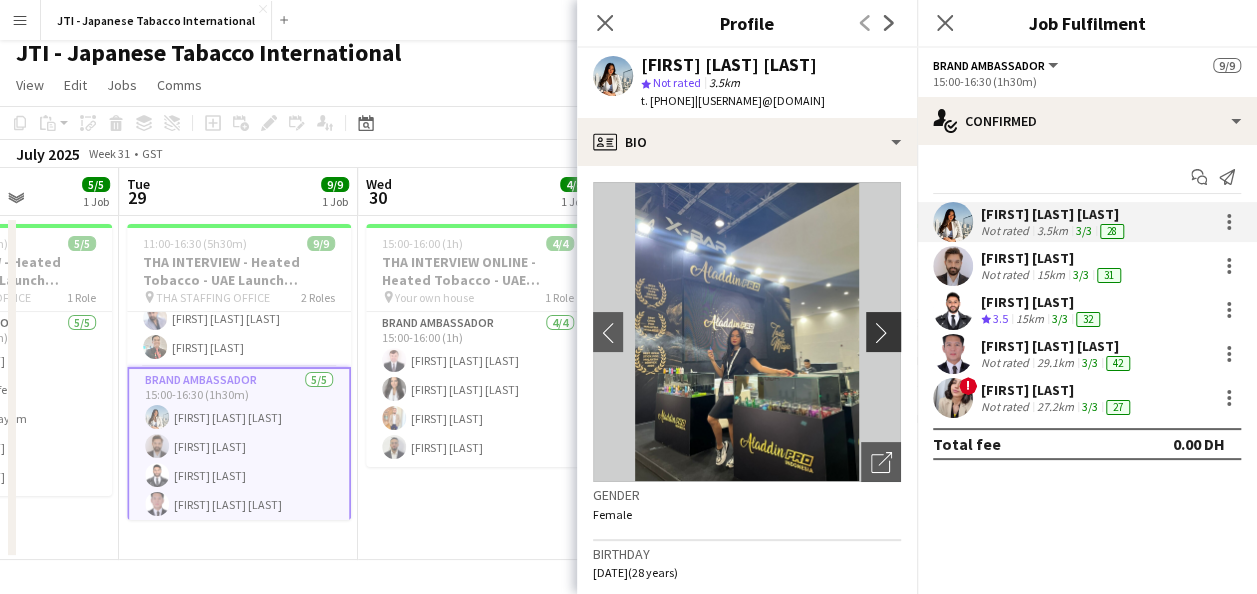click on "chevron-right" 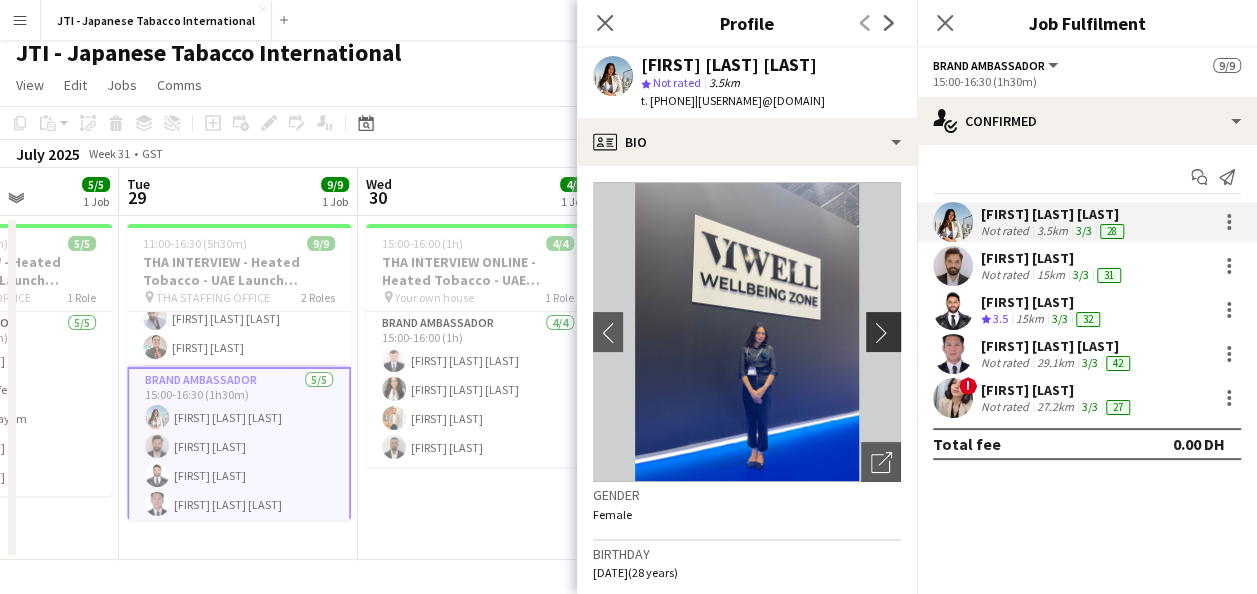 click on "chevron-right" 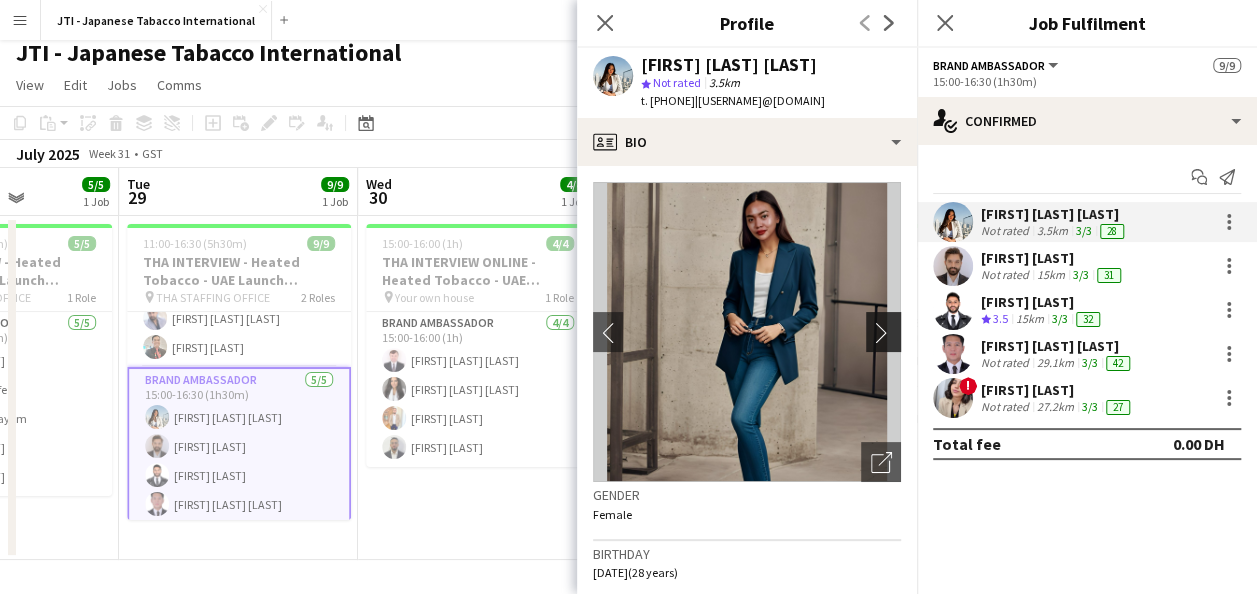 click on "chevron-right" 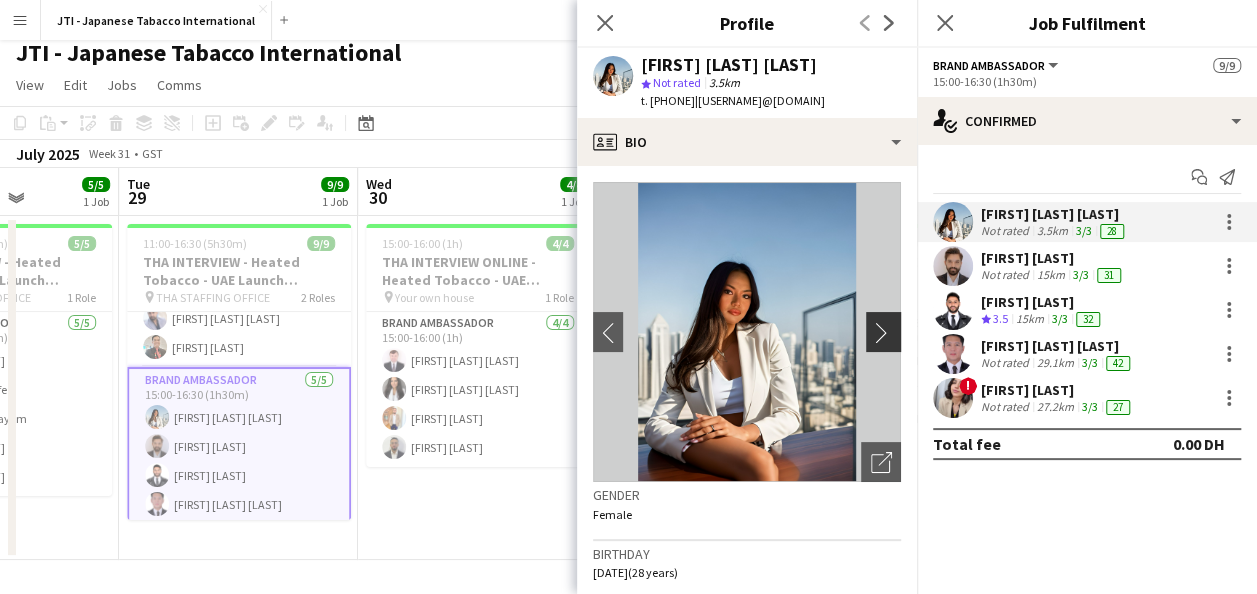 click on "chevron-right" 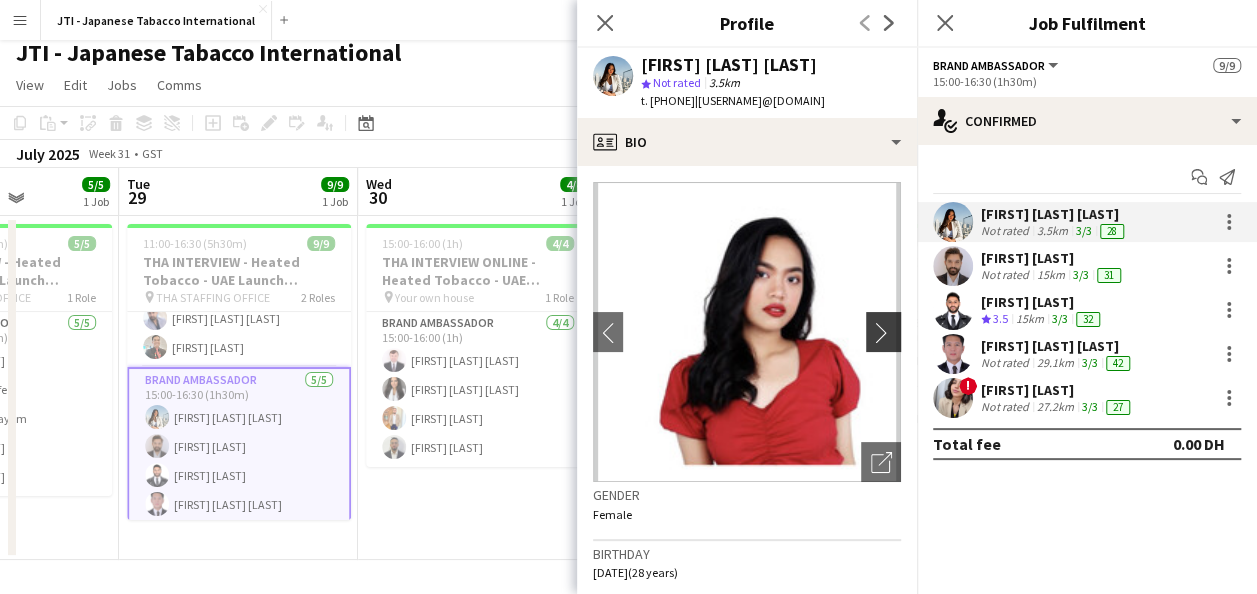 click on "chevron-right" 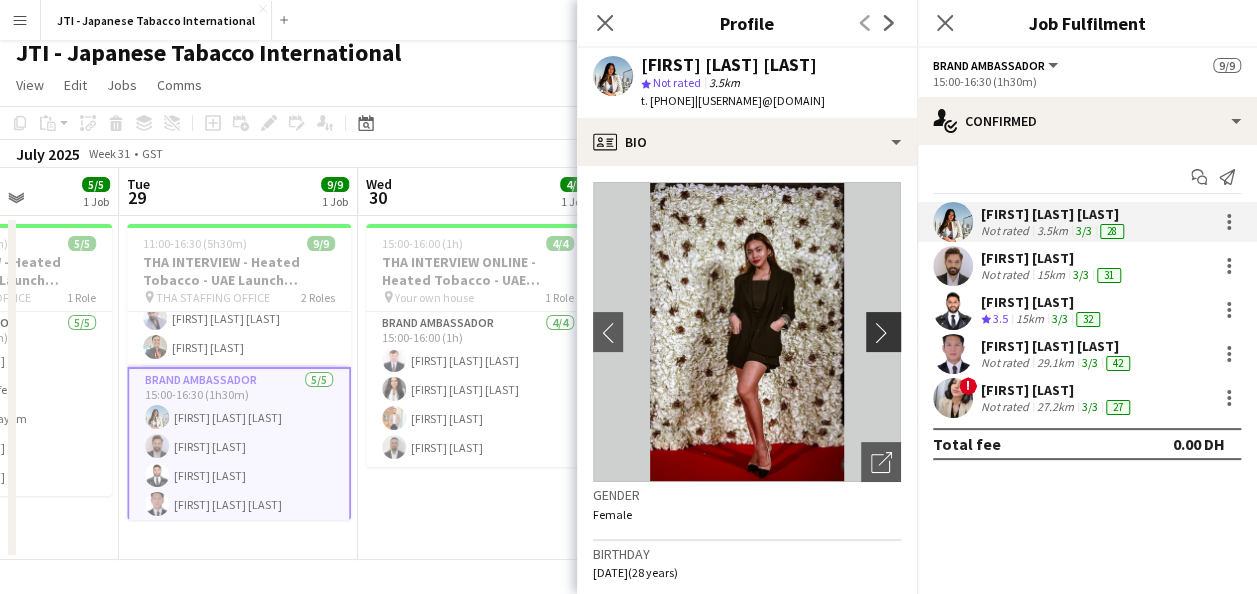 click on "chevron-right" 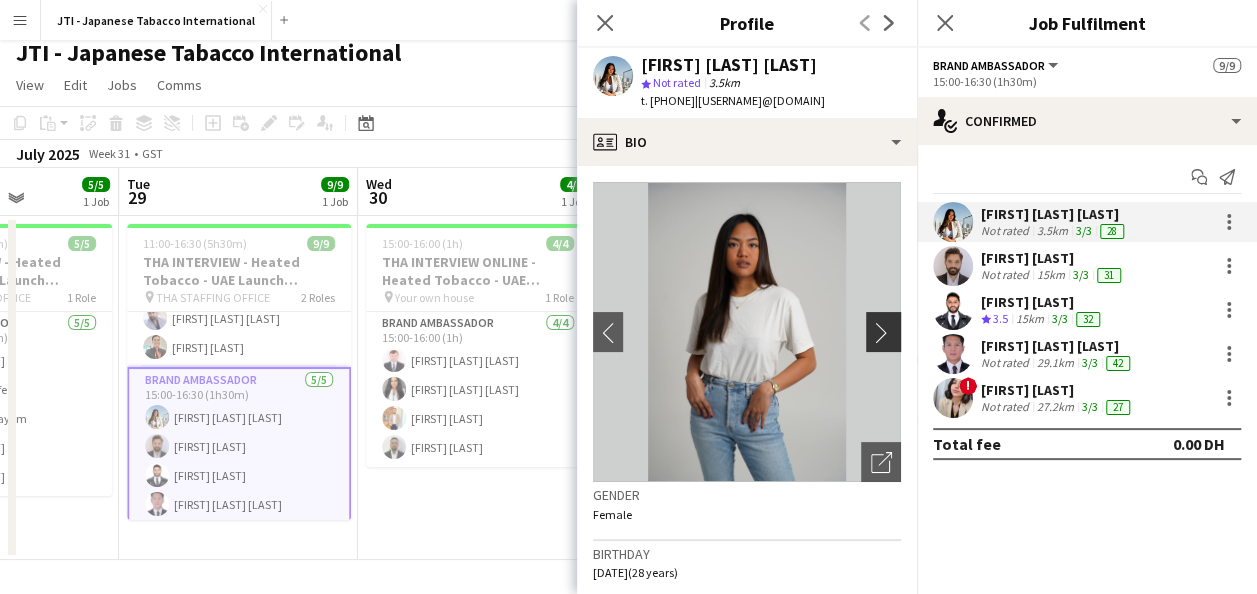 click on "chevron-right" 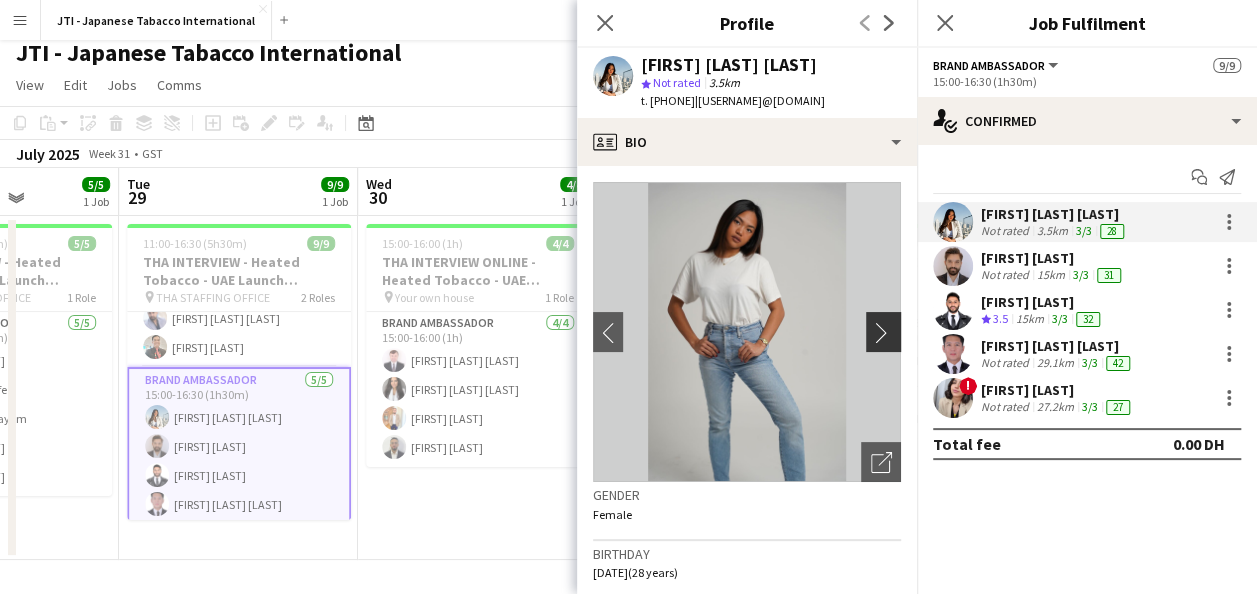 click on "chevron-right" 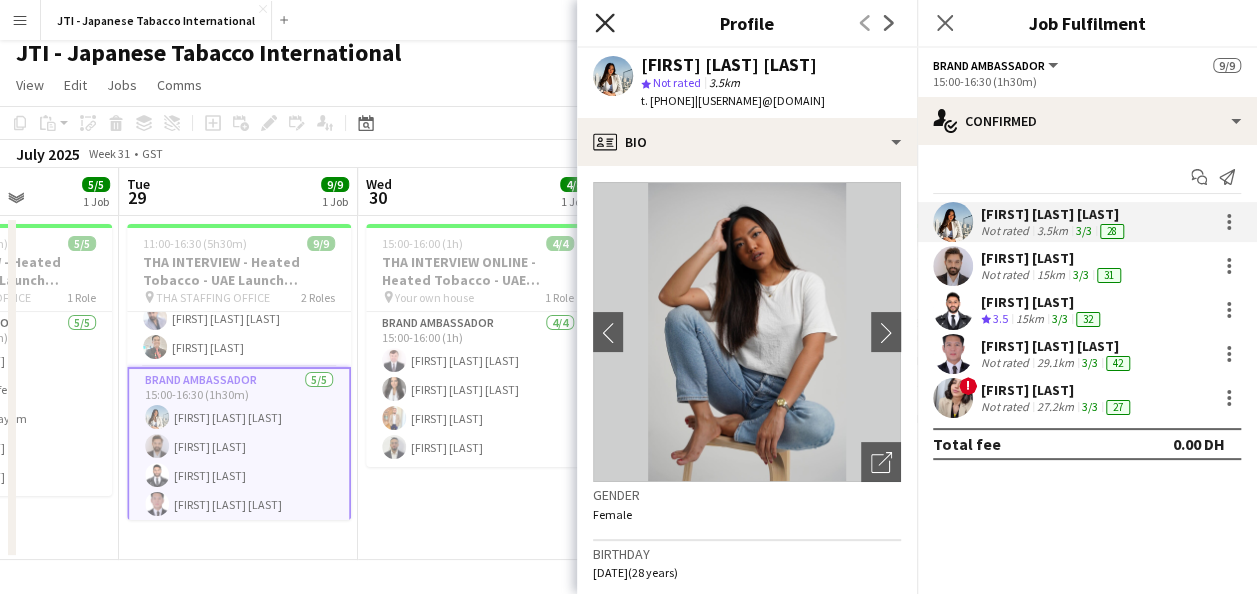 click on "Close pop-in" 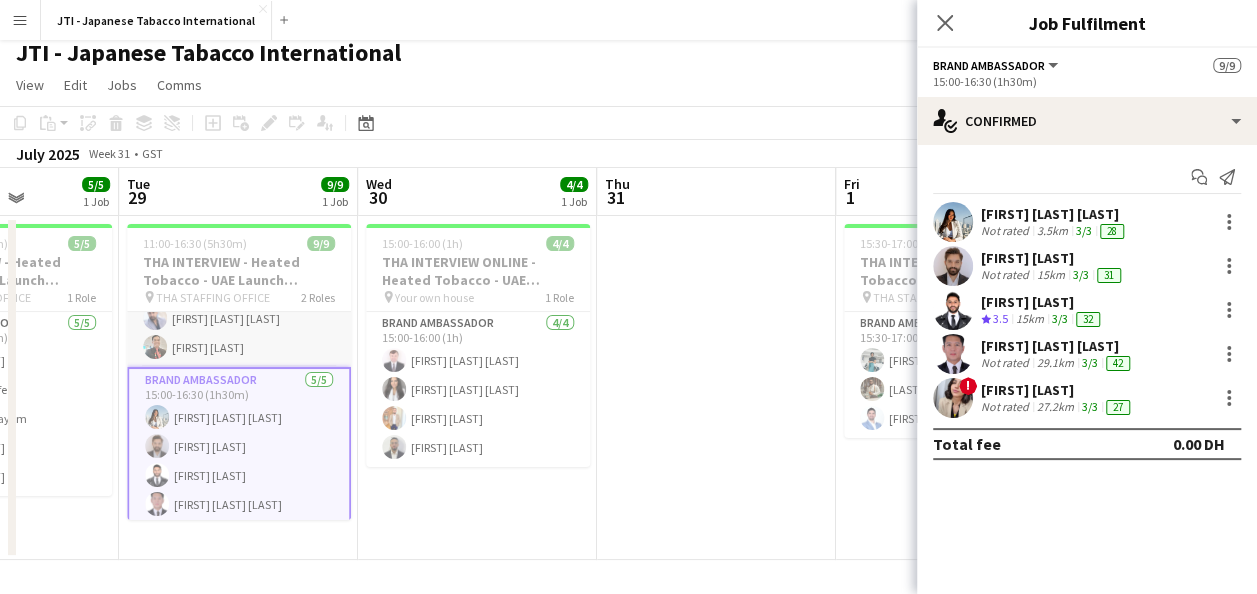 click on "Brand Ambassador    [DAY]/[DAY]   [TIME]-[TIME] ([DURATION])
[FIRST] [LAST] [FIRST] [LAST] [FIRST] [LAST] [FIRST] [LAST]" at bounding box center (239, 289) 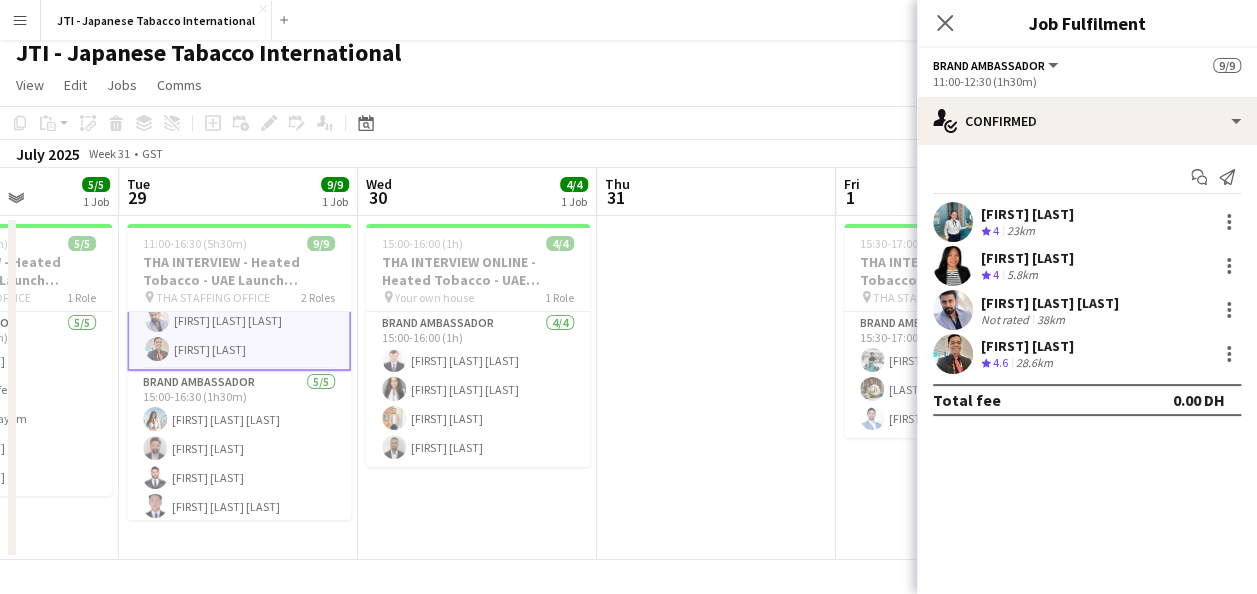 scroll, scrollTop: 102, scrollLeft: 0, axis: vertical 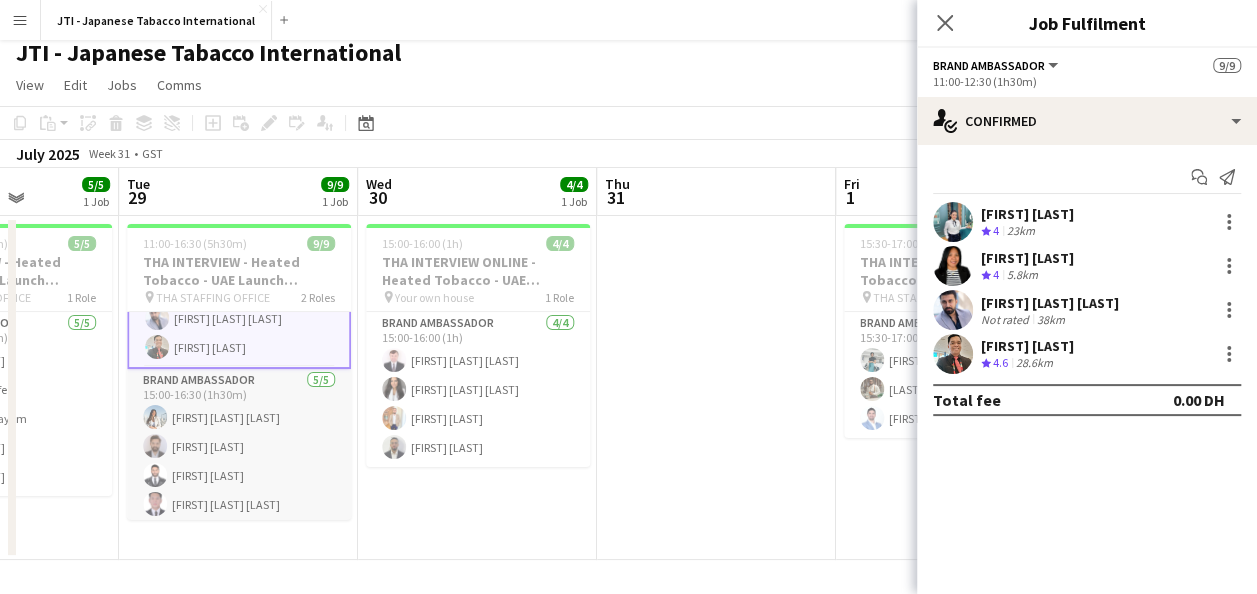 click on "Brand Ambassador    [DAY]/[DAY]   [TIME]-[TIME] ([DURATION])
[FIRST] [LAST] [LAST] [FIRST] [LAST] [LAST] [FIRST] [LAST] [LAST] [FIRST] [LAST]" at bounding box center [239, 461] 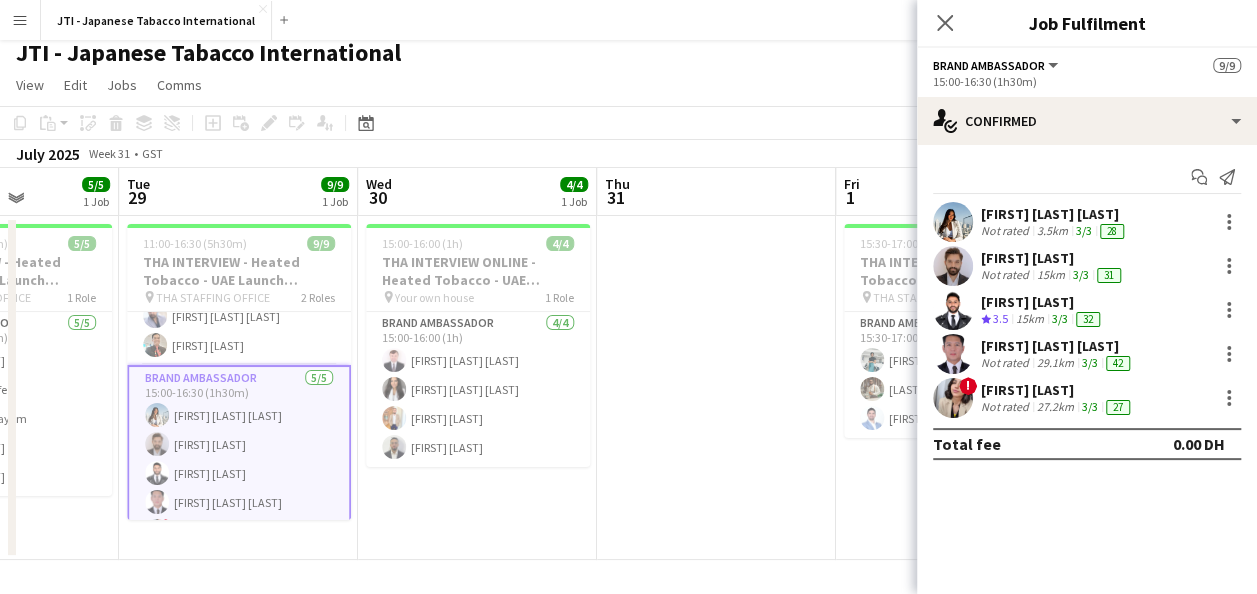 scroll, scrollTop: 0, scrollLeft: 594, axis: horizontal 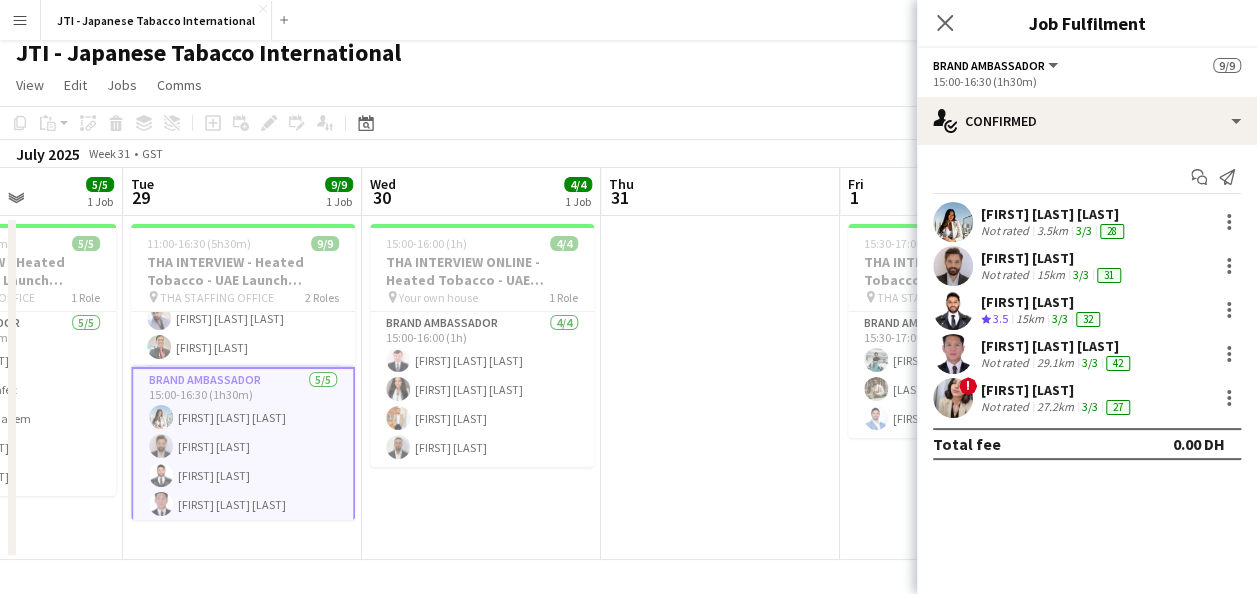 click at bounding box center [720, 388] 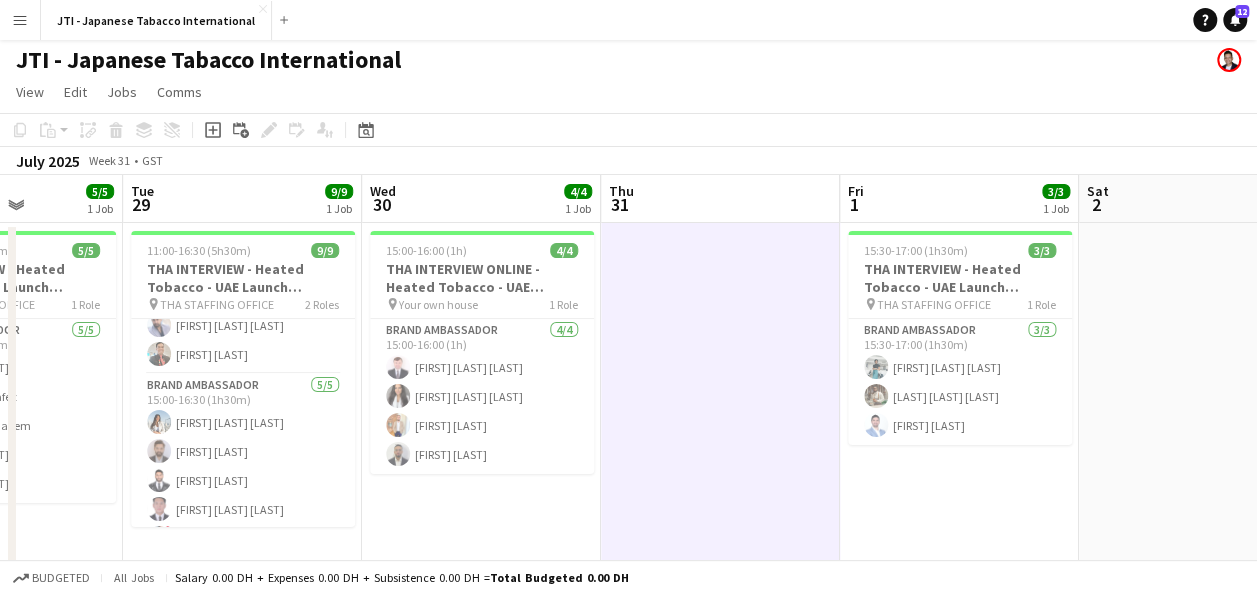 scroll, scrollTop: 0, scrollLeft: 0, axis: both 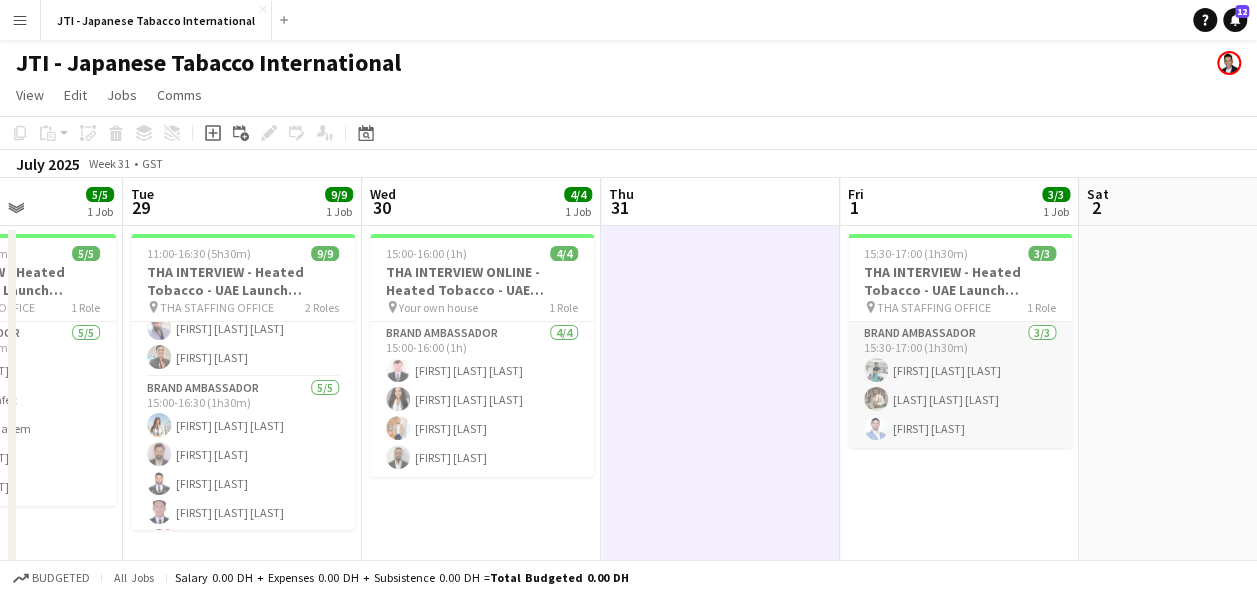 click on "Brand Ambassador    [DAY]/[DAY]   [TIME]-[TIME] ([DURATION])
[FIRST] [LAST] [LAST] [FIRST] [LAST] [LAST] [FIRST] [LAST]" at bounding box center [960, 385] 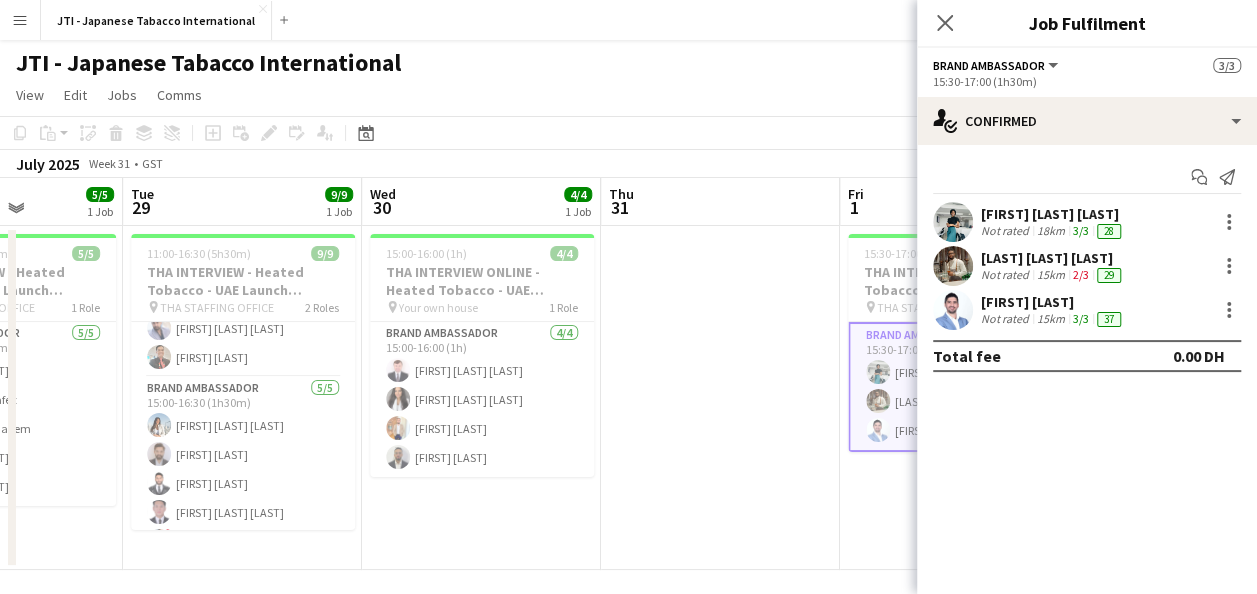 click at bounding box center [953, 222] 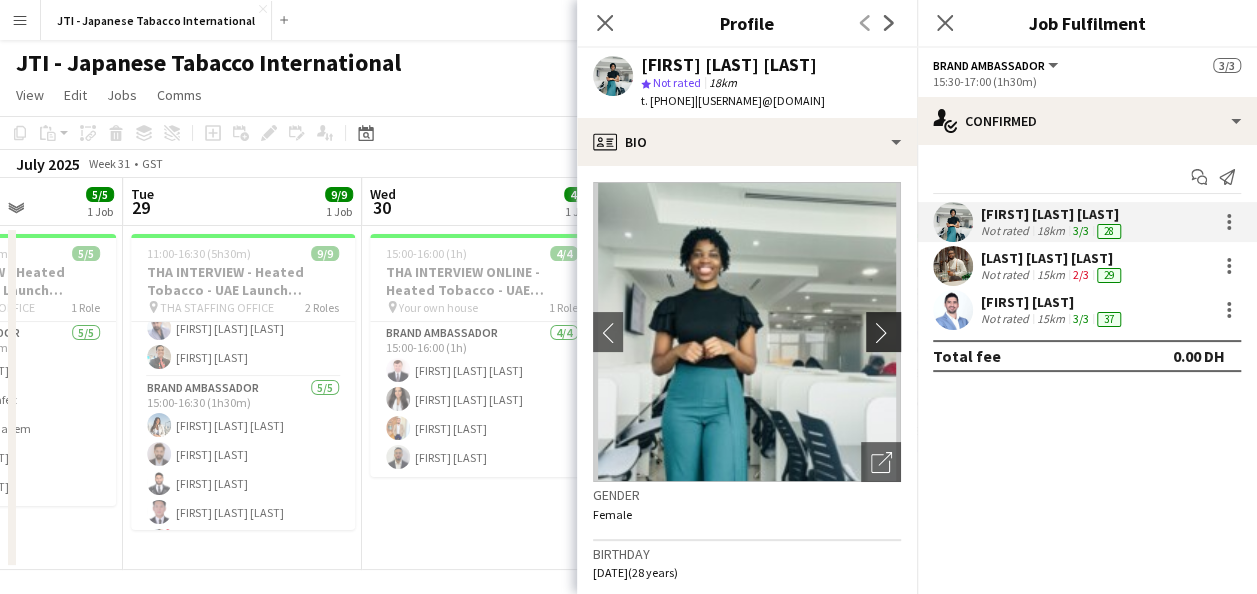 click on "chevron-right" 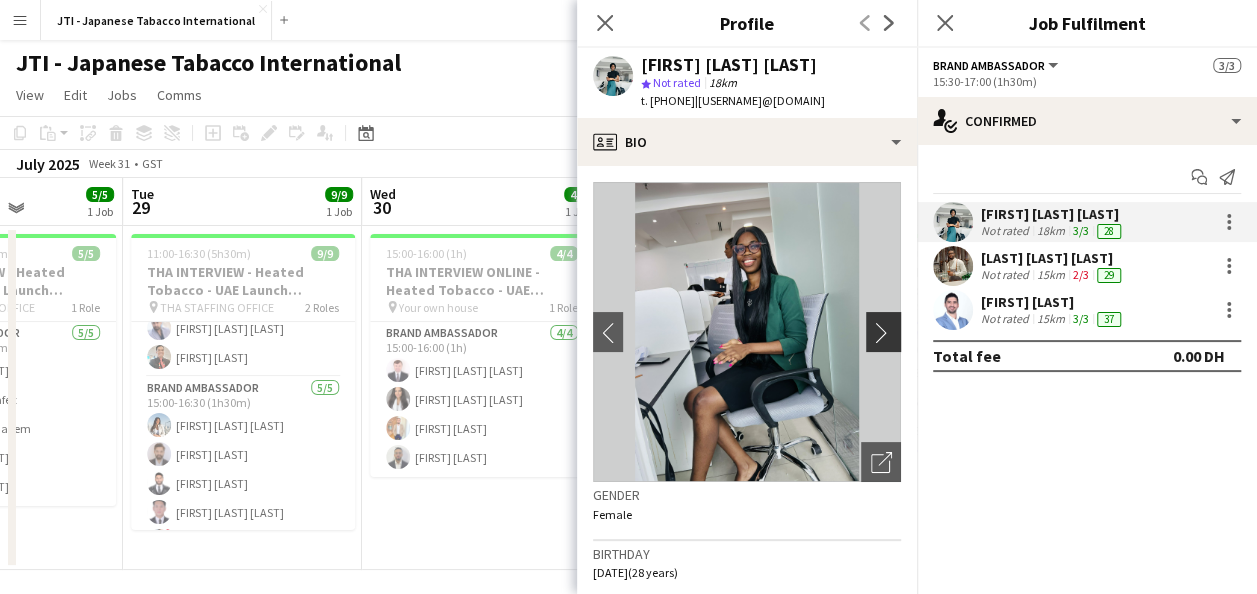 click on "chevron-right" 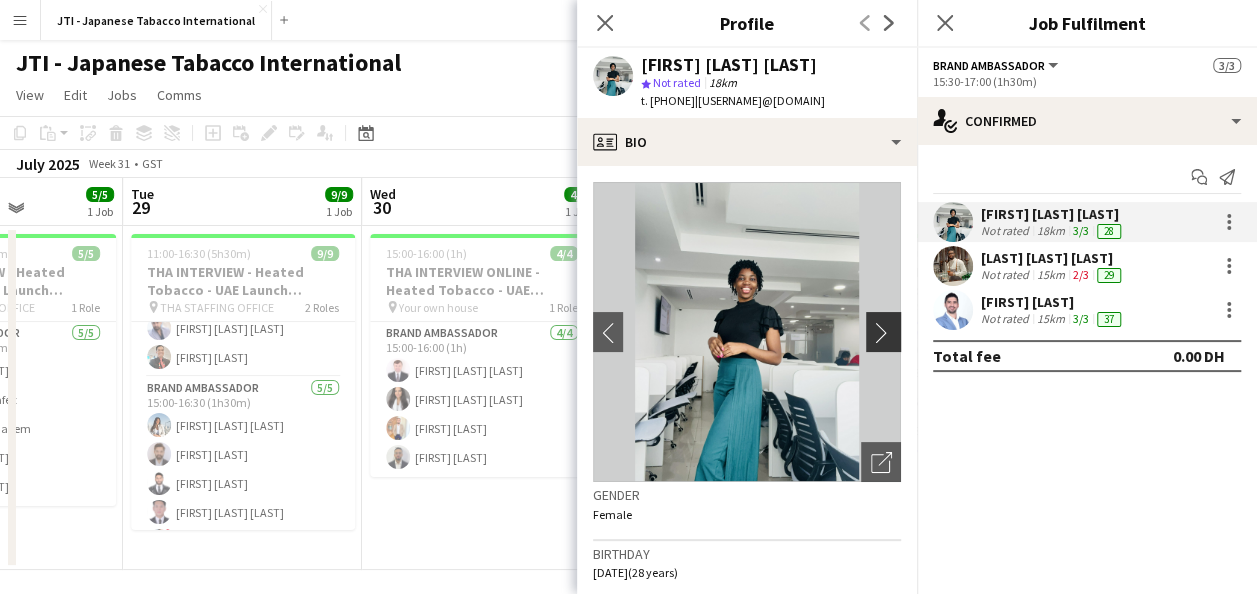 click on "chevron-right" 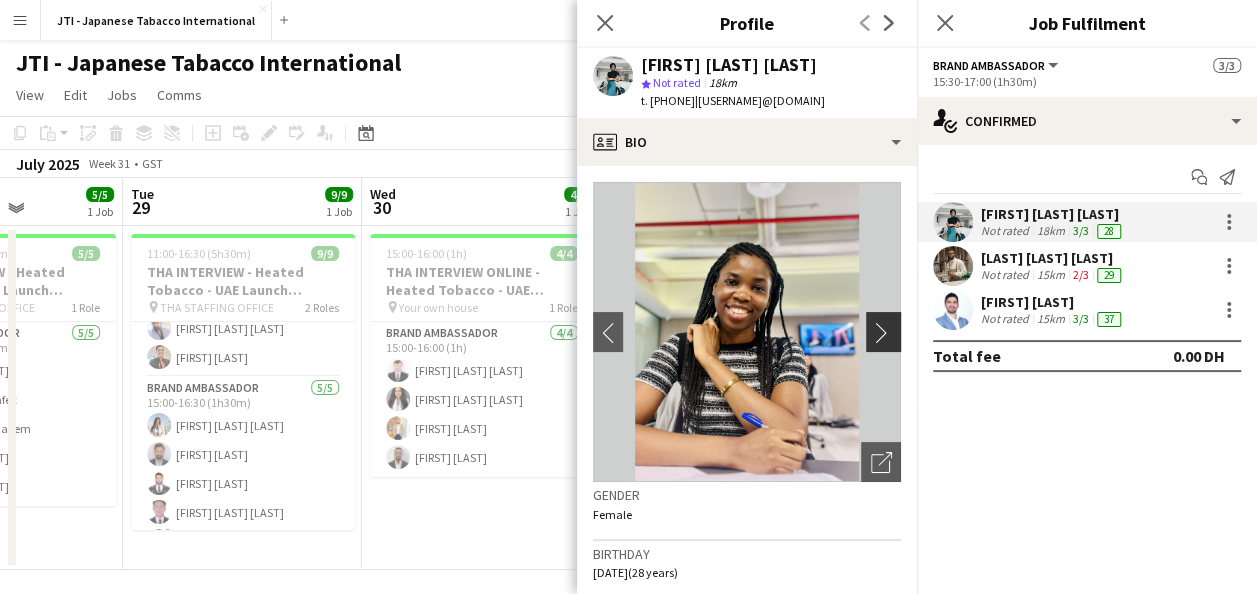 click on "chevron-right" 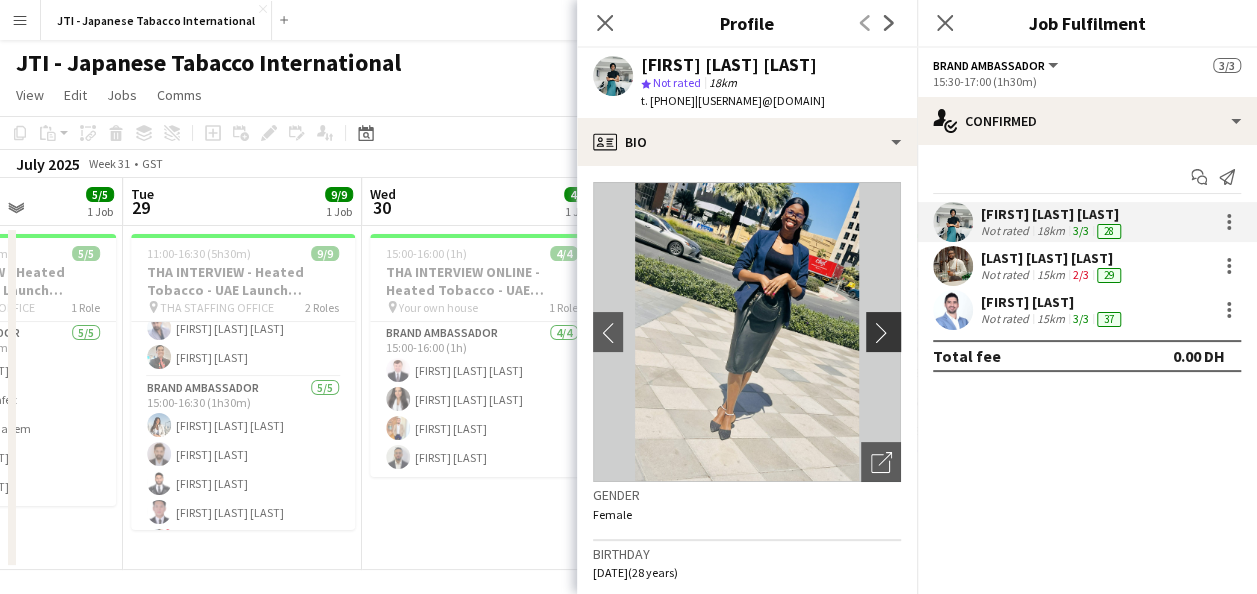 click on "chevron-right" 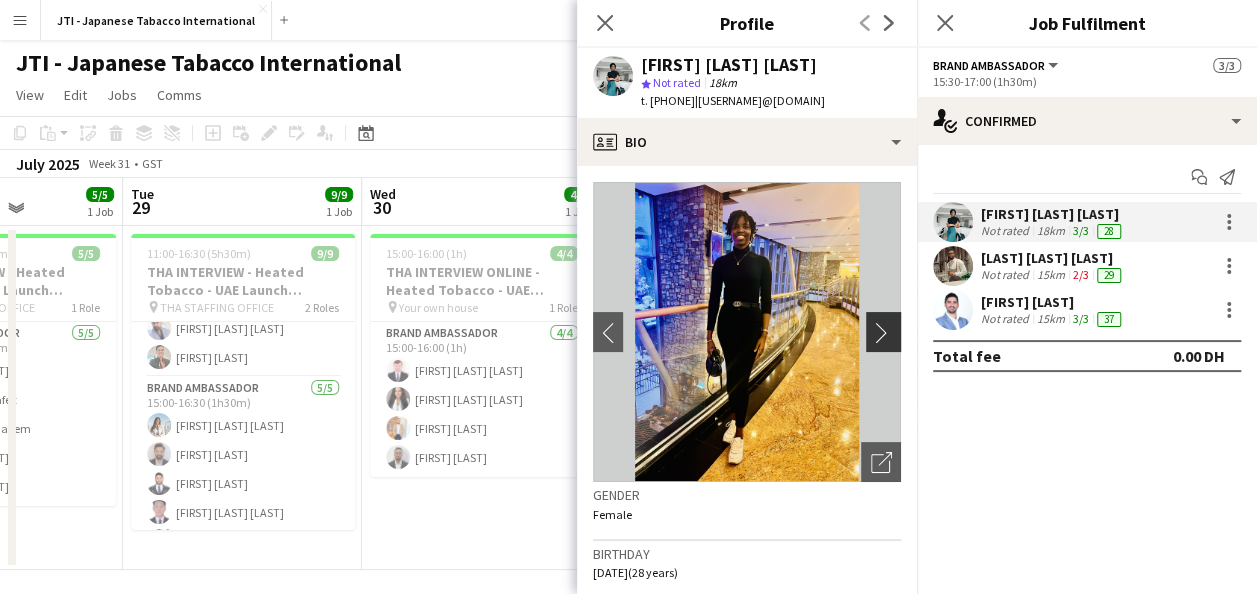click on "chevron-right" 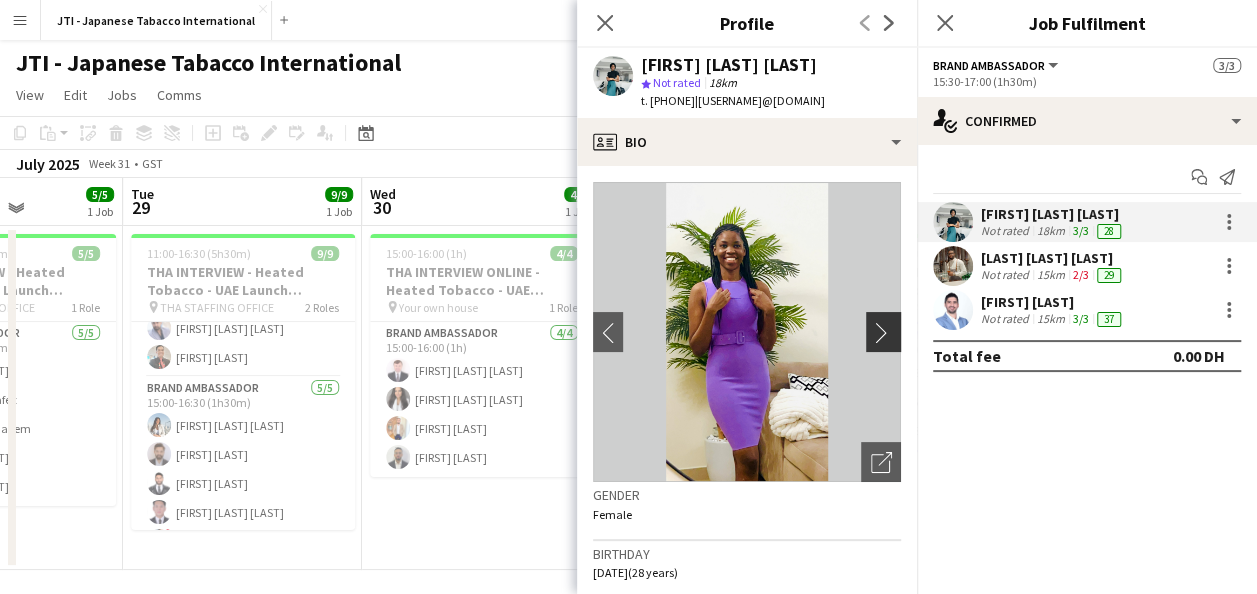 click on "chevron-right" 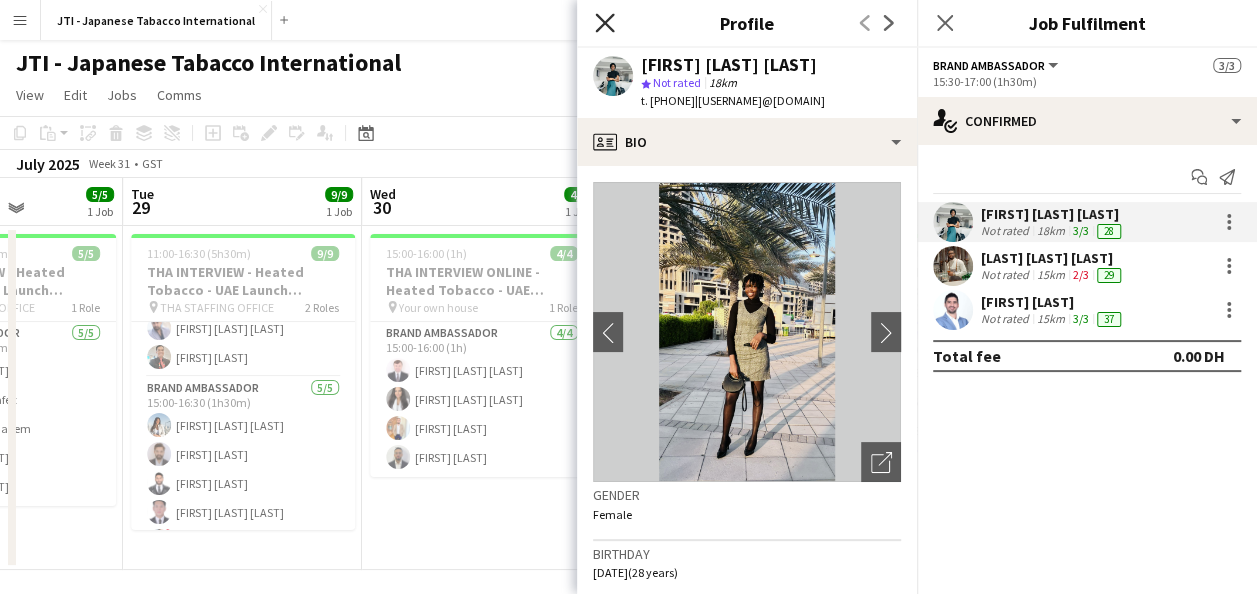 click 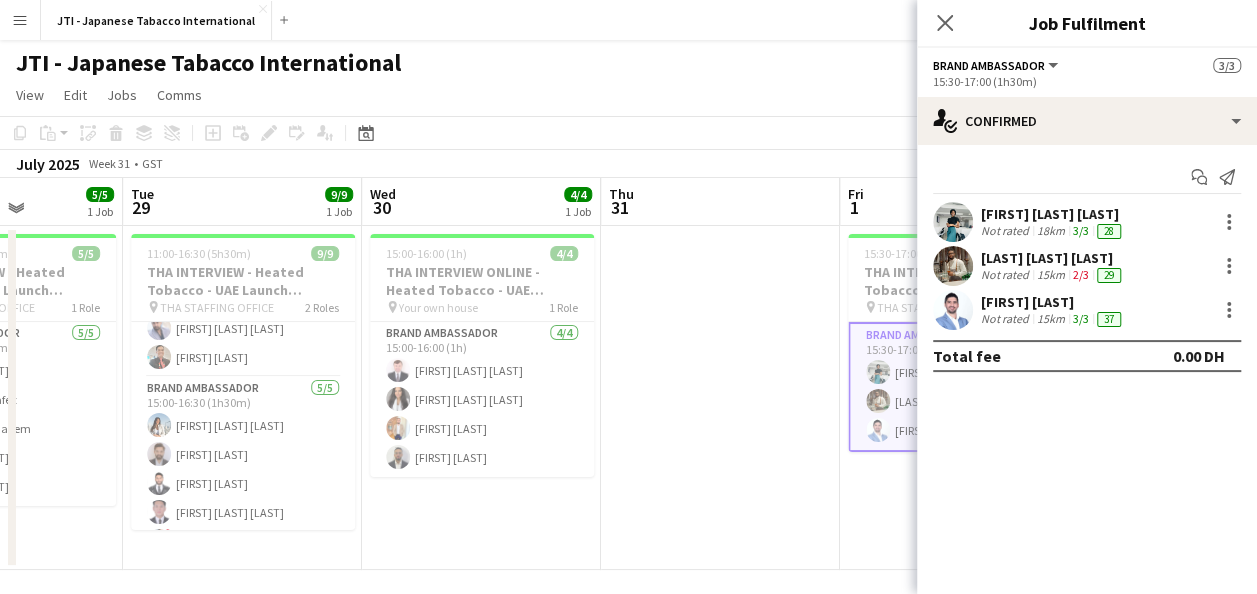 click on "[LAST] [LAST] [LAST]" at bounding box center [1053, 258] 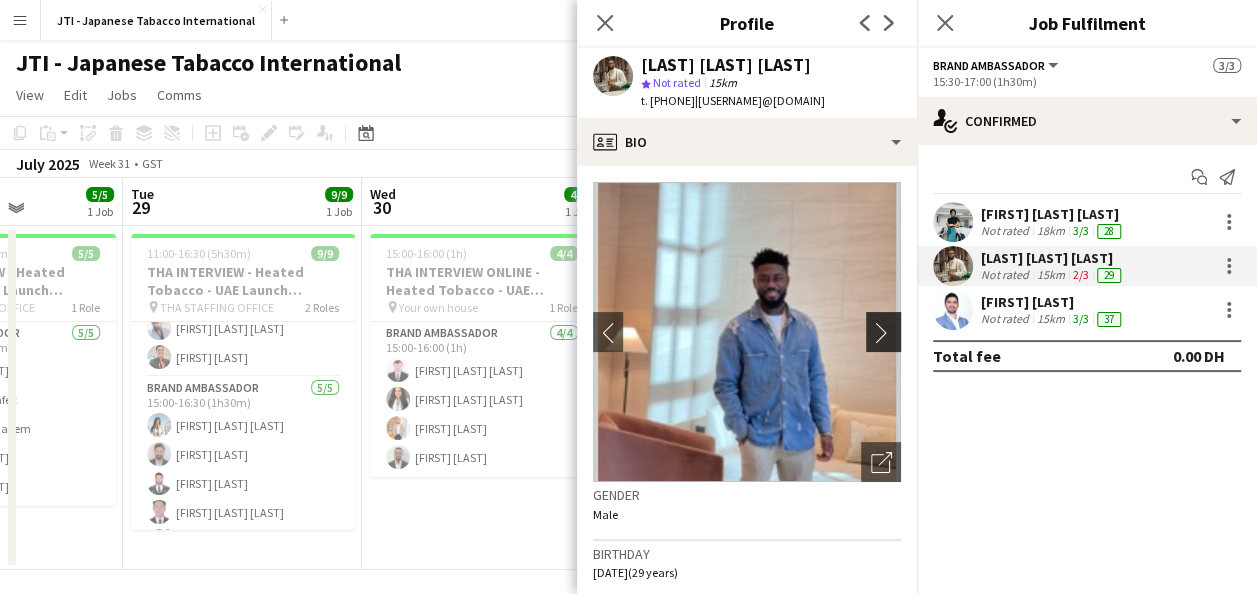 click on "chevron-right" 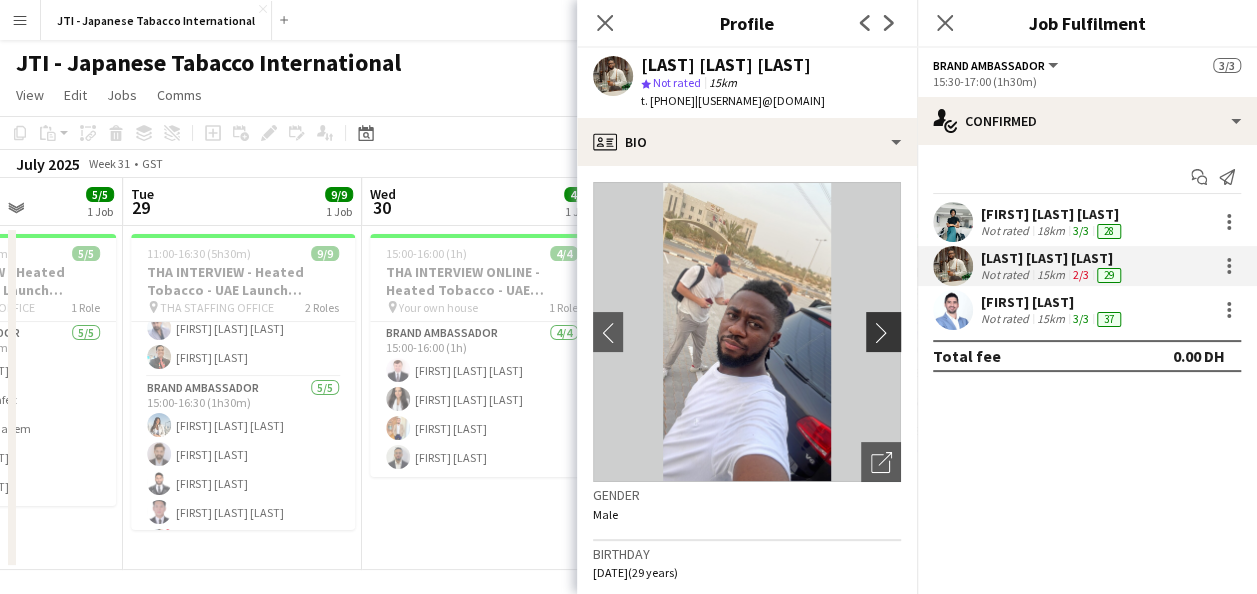 click on "chevron-right" 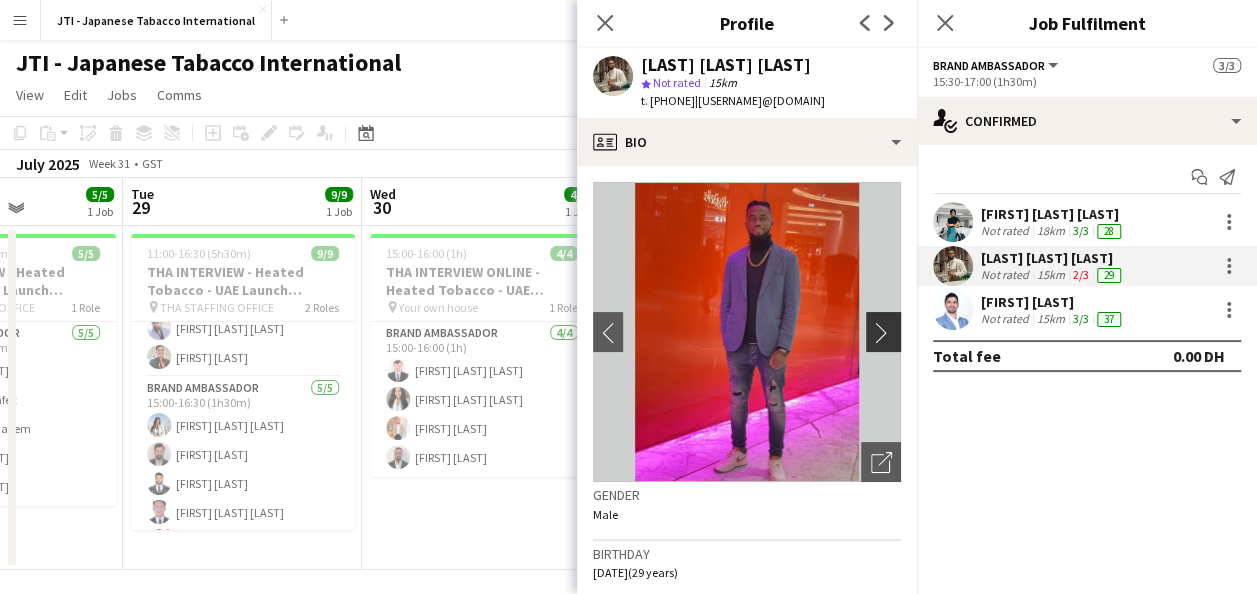 click on "chevron-right" 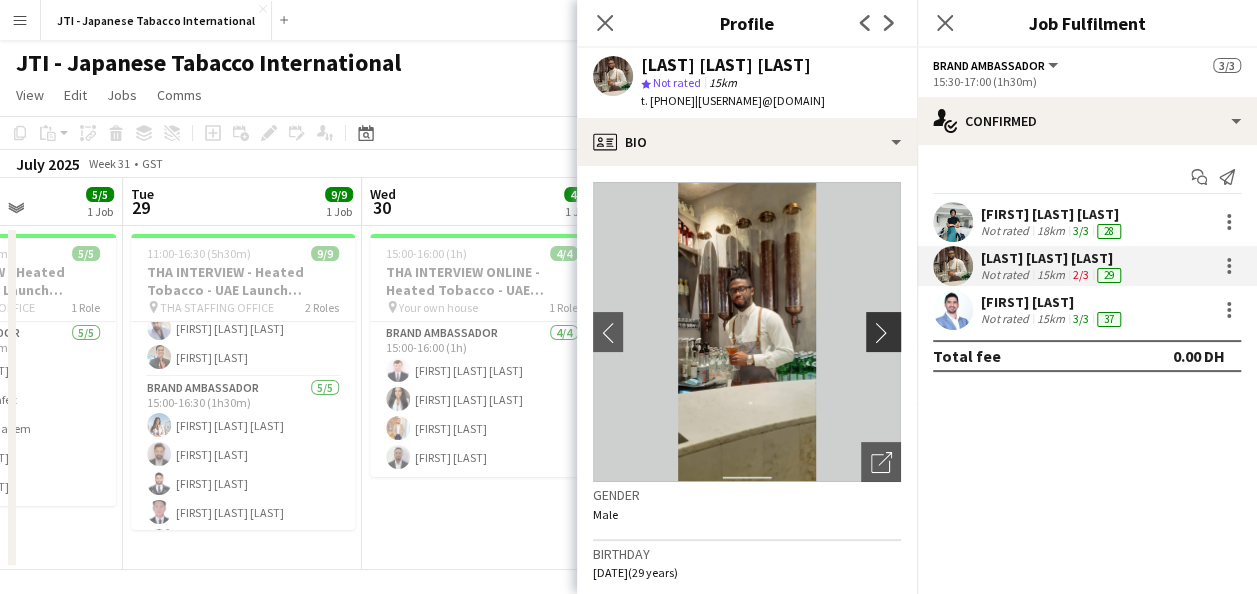 click on "chevron-right" 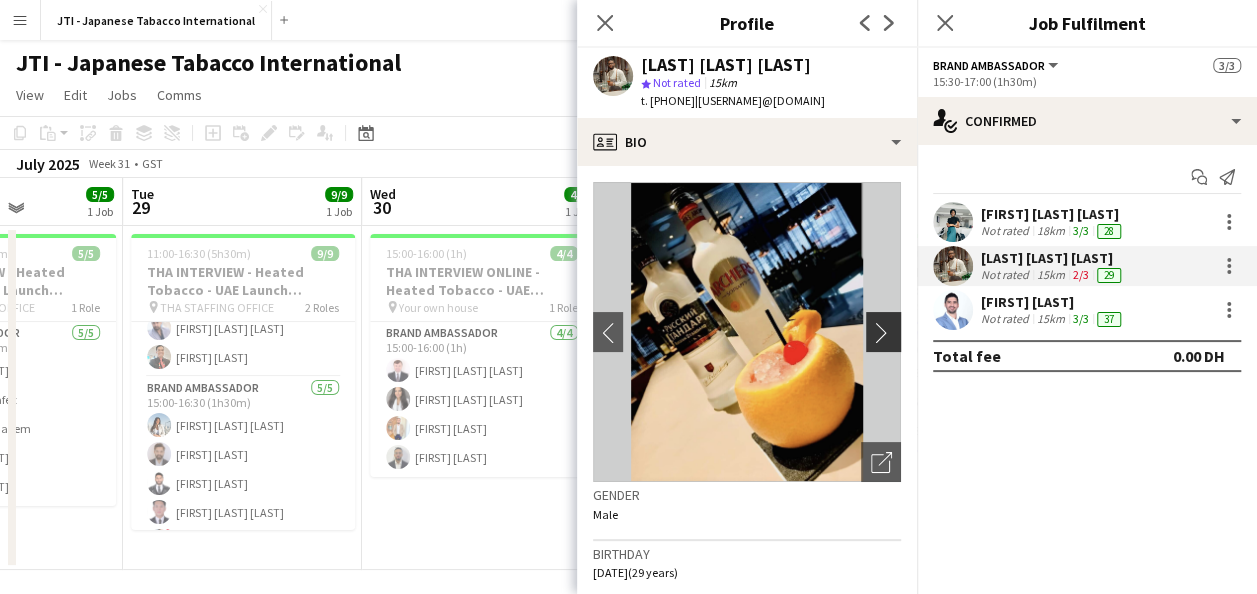 click on "chevron-right" 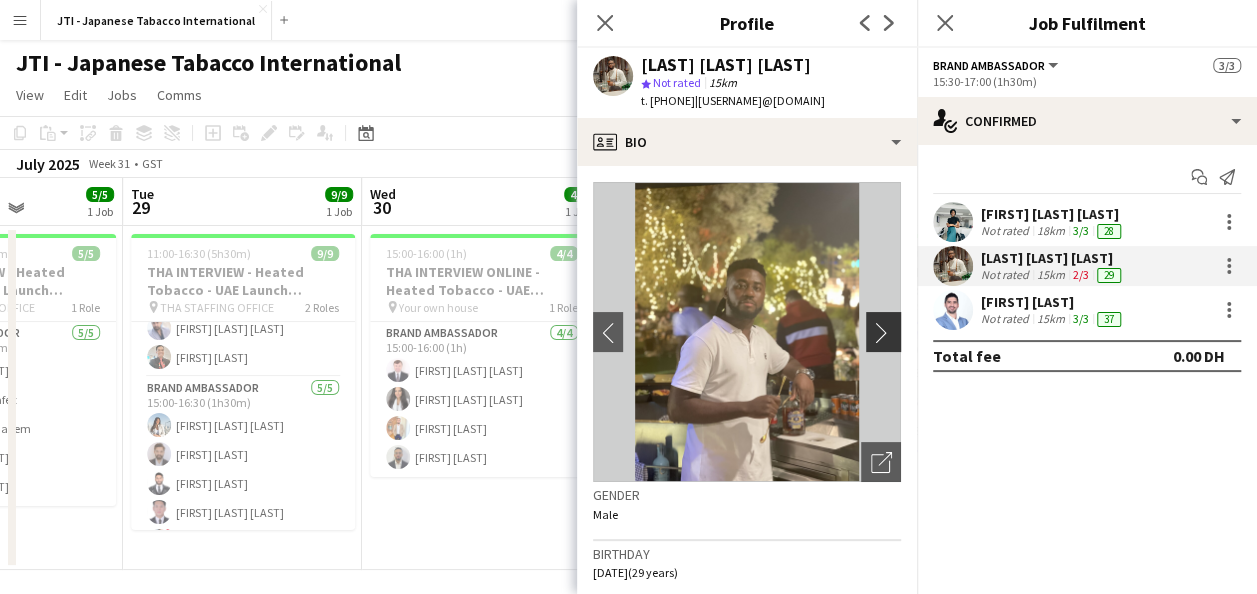 click on "chevron-right" 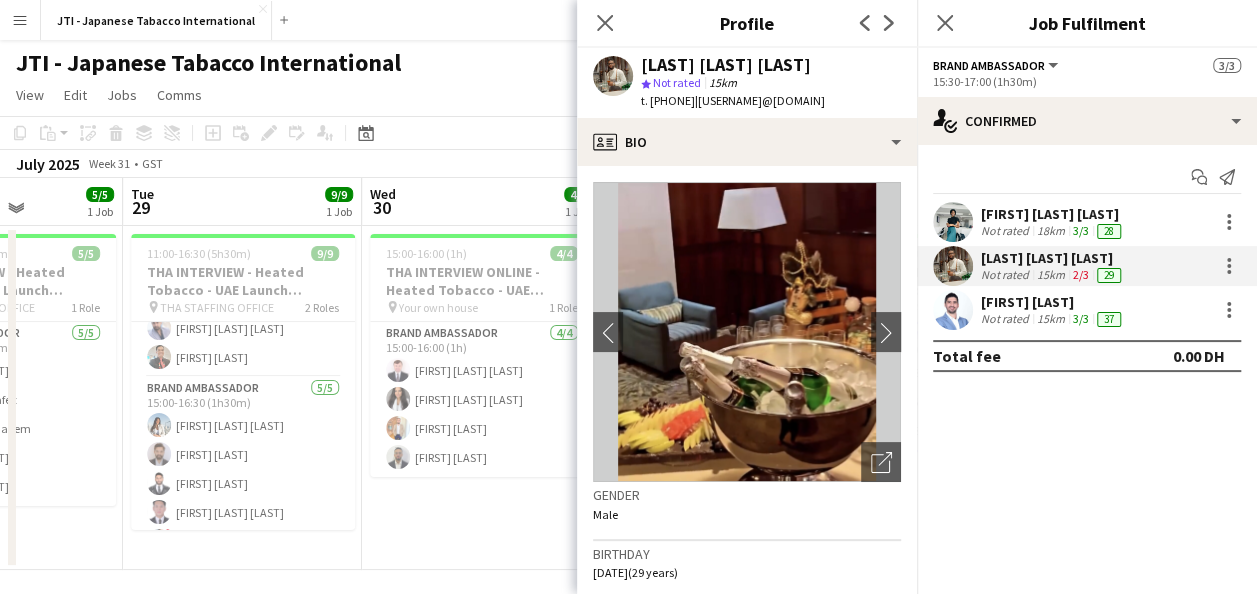 click on "Not rated" at bounding box center (1007, 319) 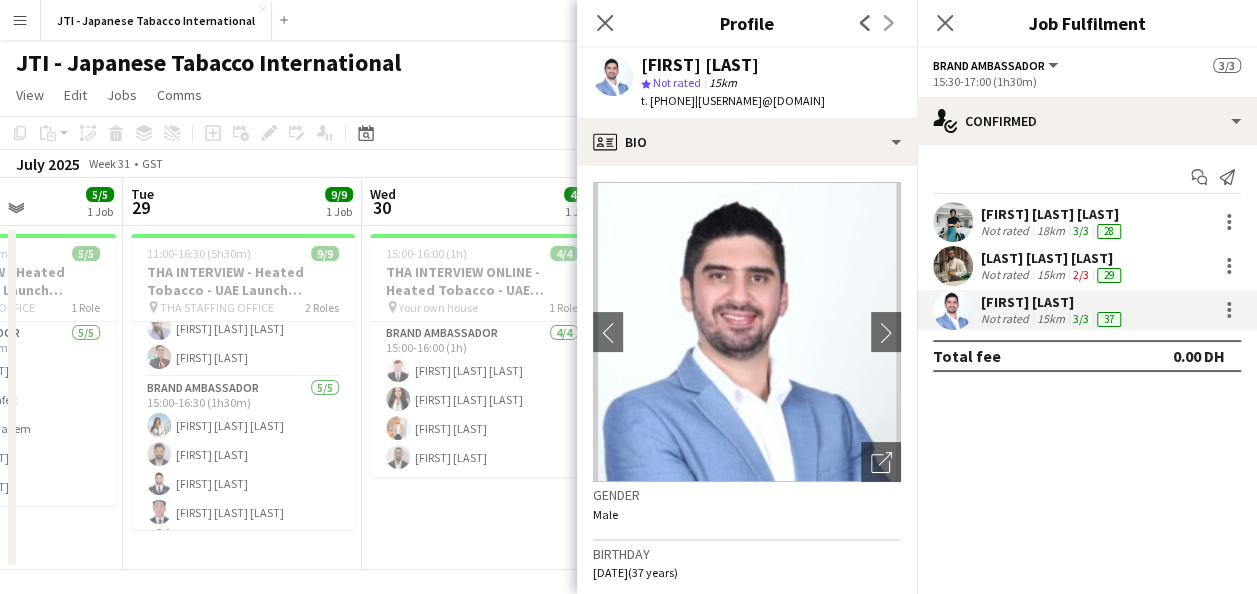 click on "Previous" 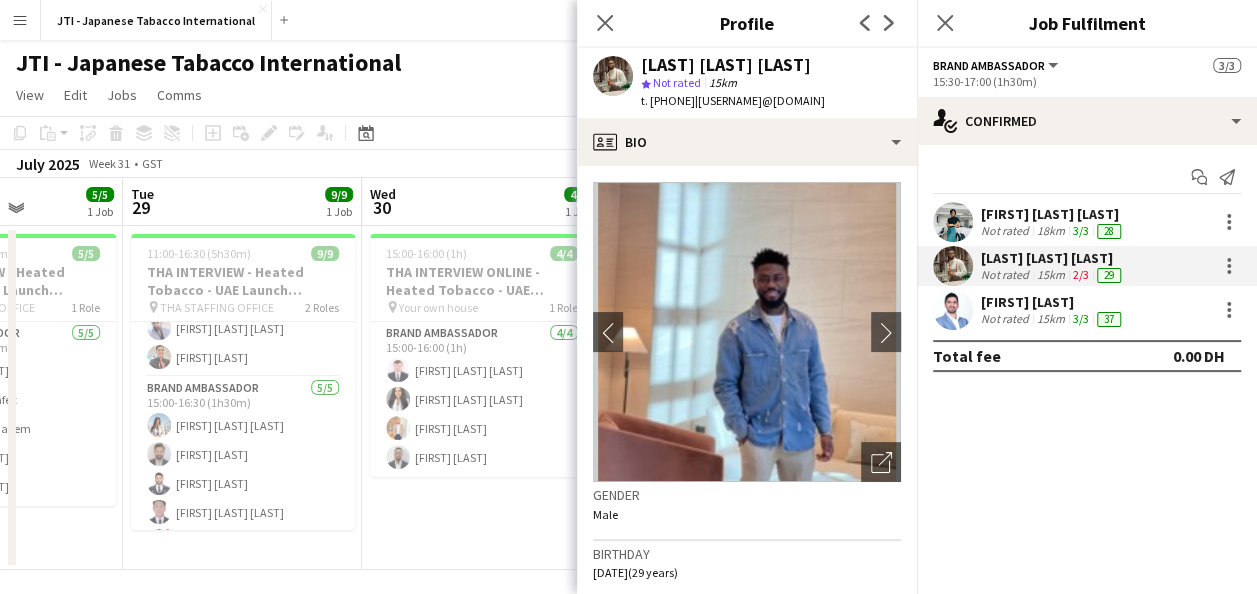 click on "Previous" 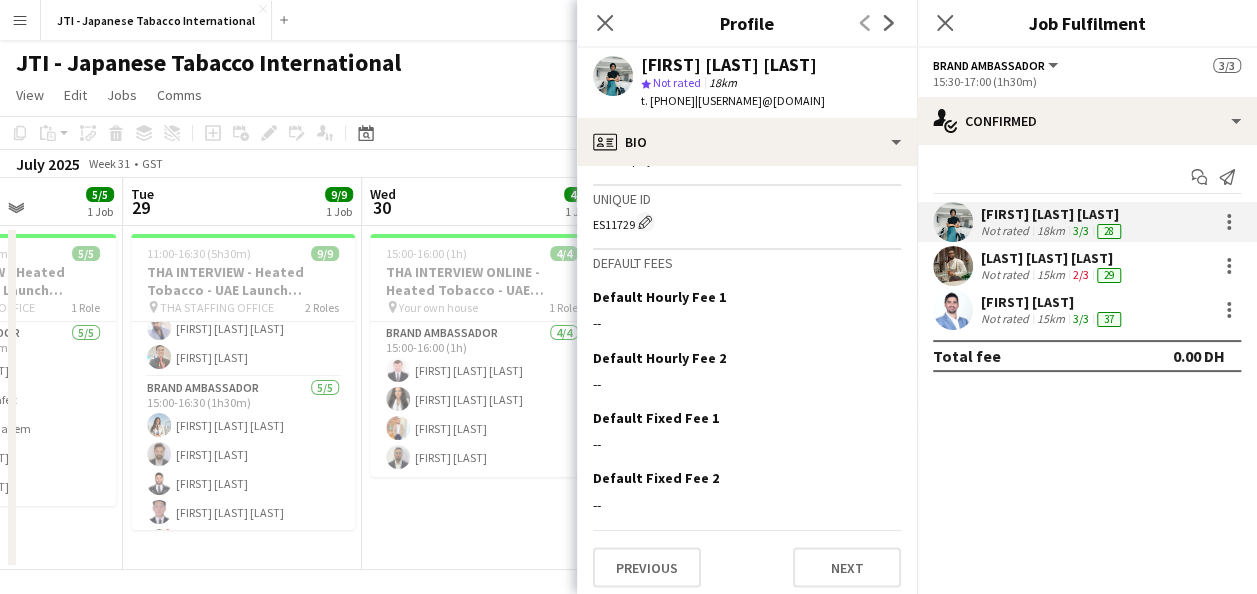 scroll, scrollTop: 1834, scrollLeft: 0, axis: vertical 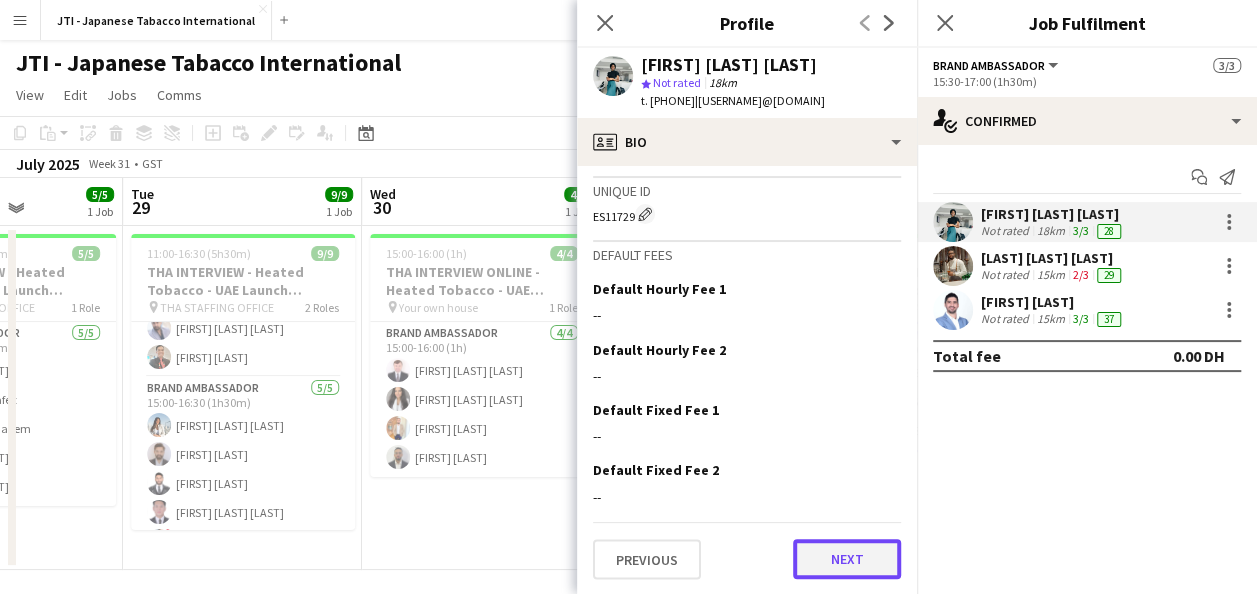click on "Next" 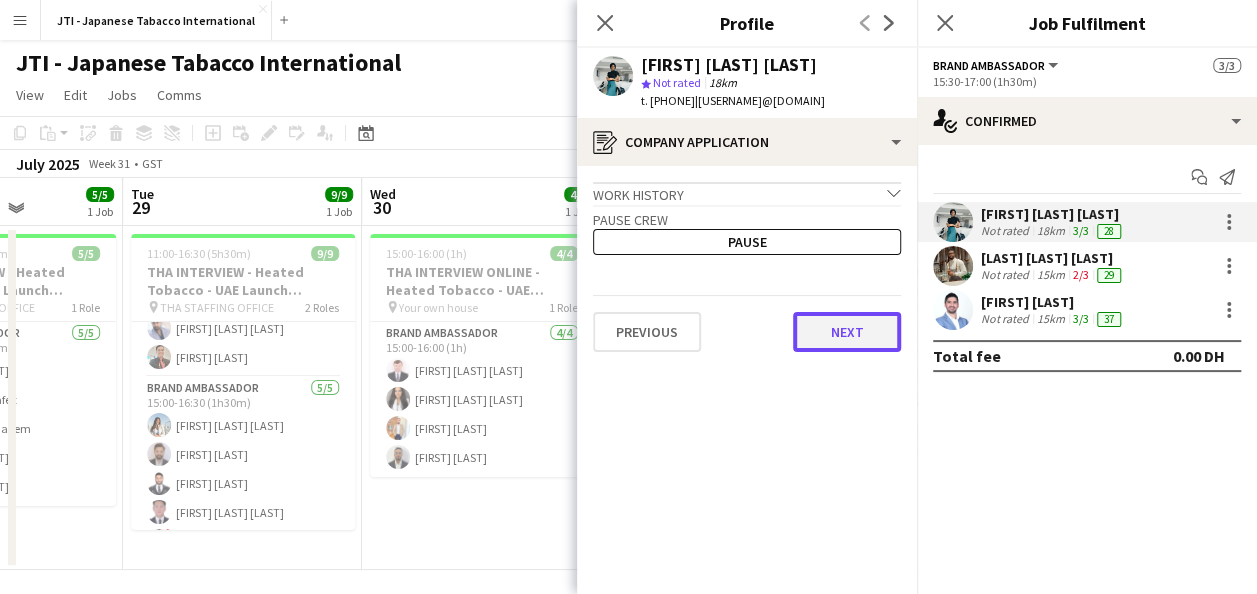 click on "Next" 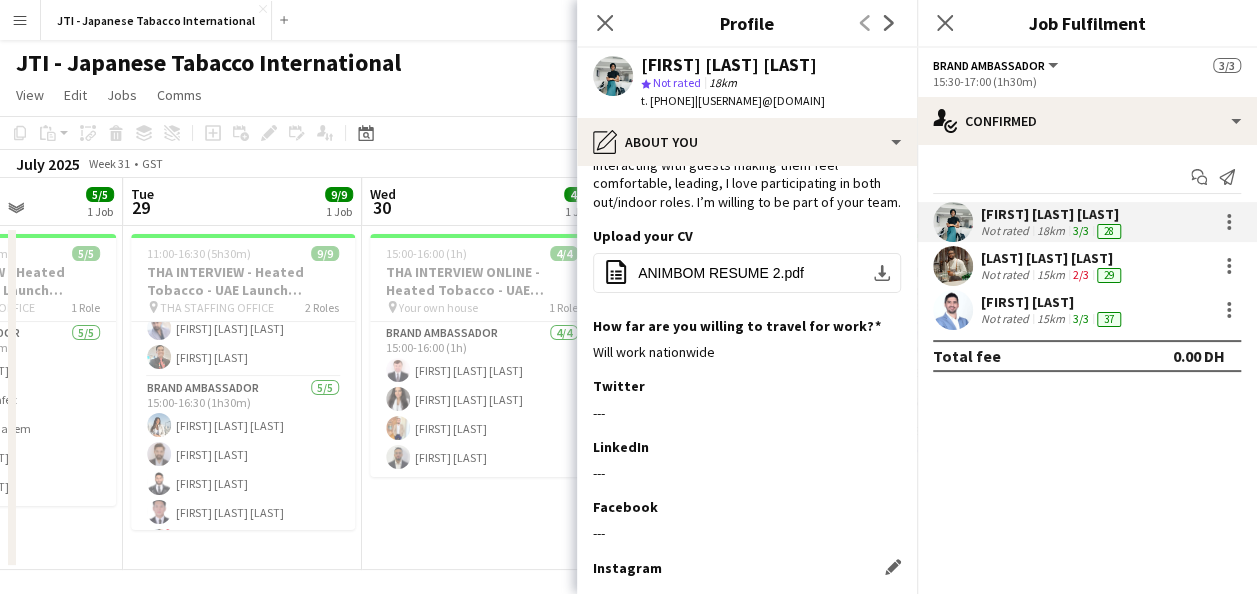 scroll, scrollTop: 354, scrollLeft: 0, axis: vertical 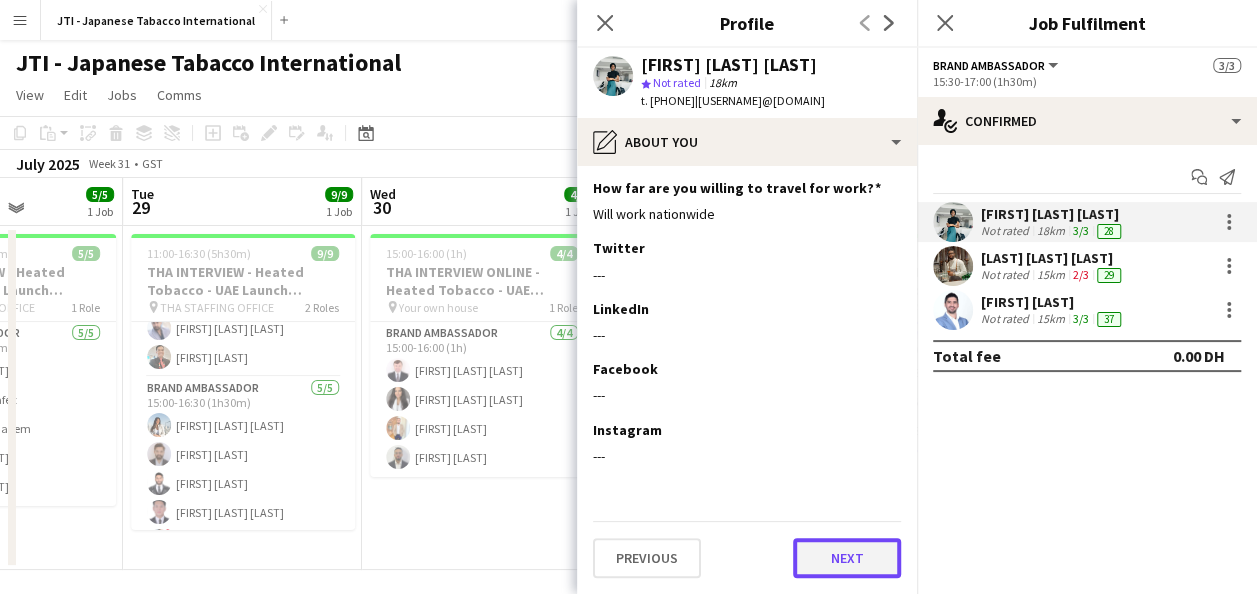 click on "Next" 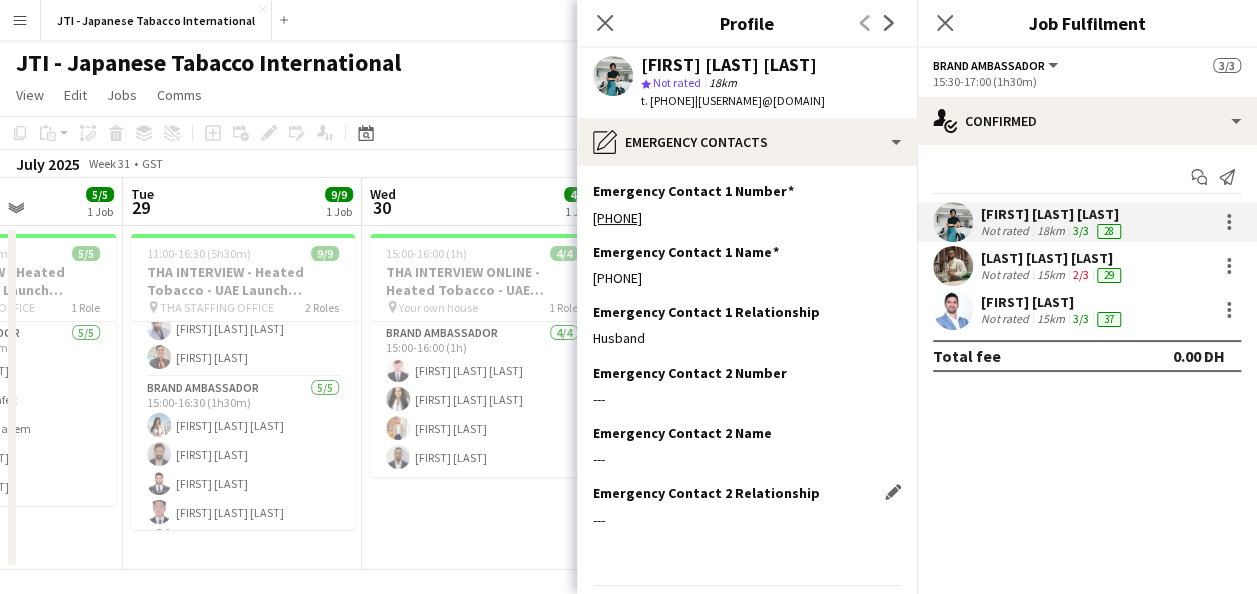 scroll, scrollTop: 63, scrollLeft: 0, axis: vertical 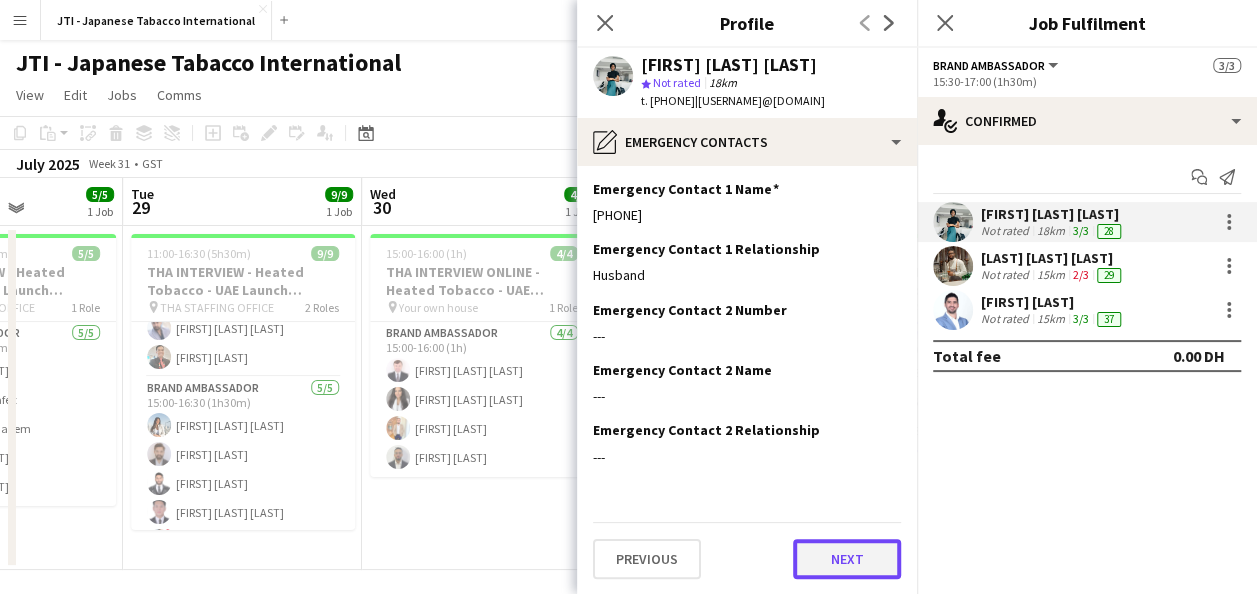 click on "Next" 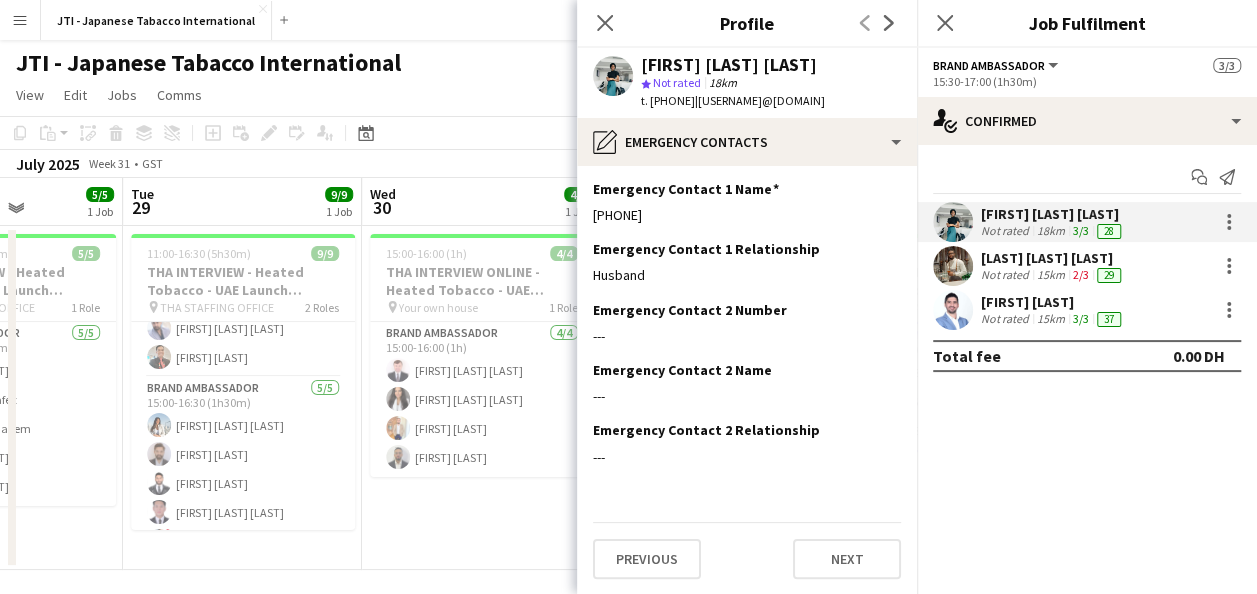 scroll, scrollTop: 0, scrollLeft: 0, axis: both 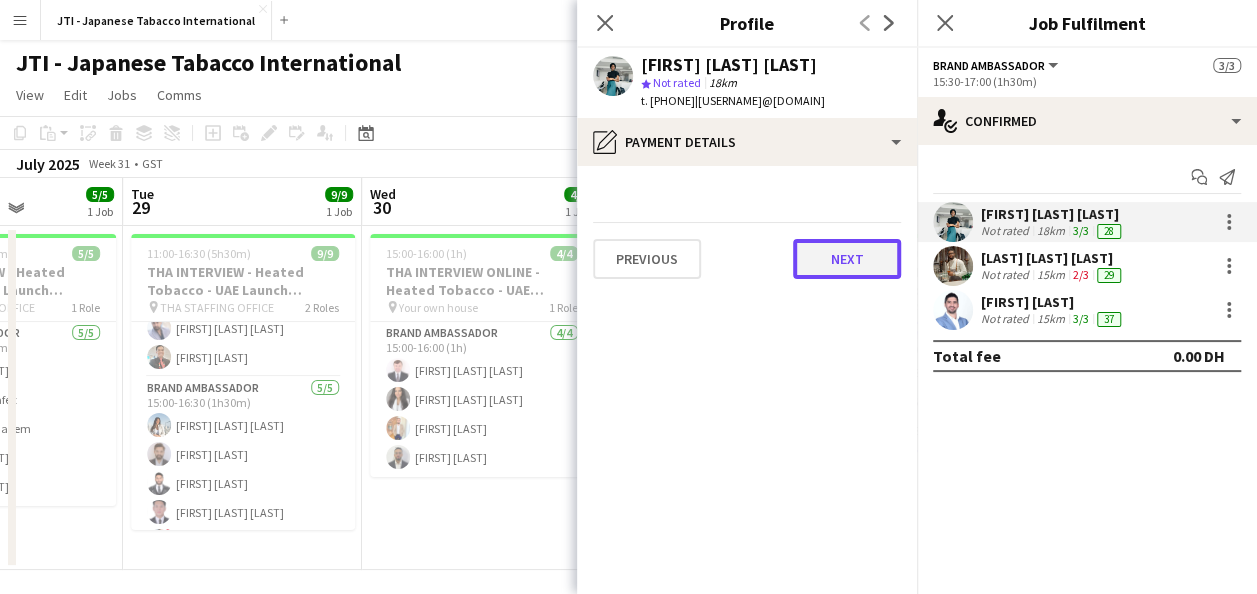 click on "Next" 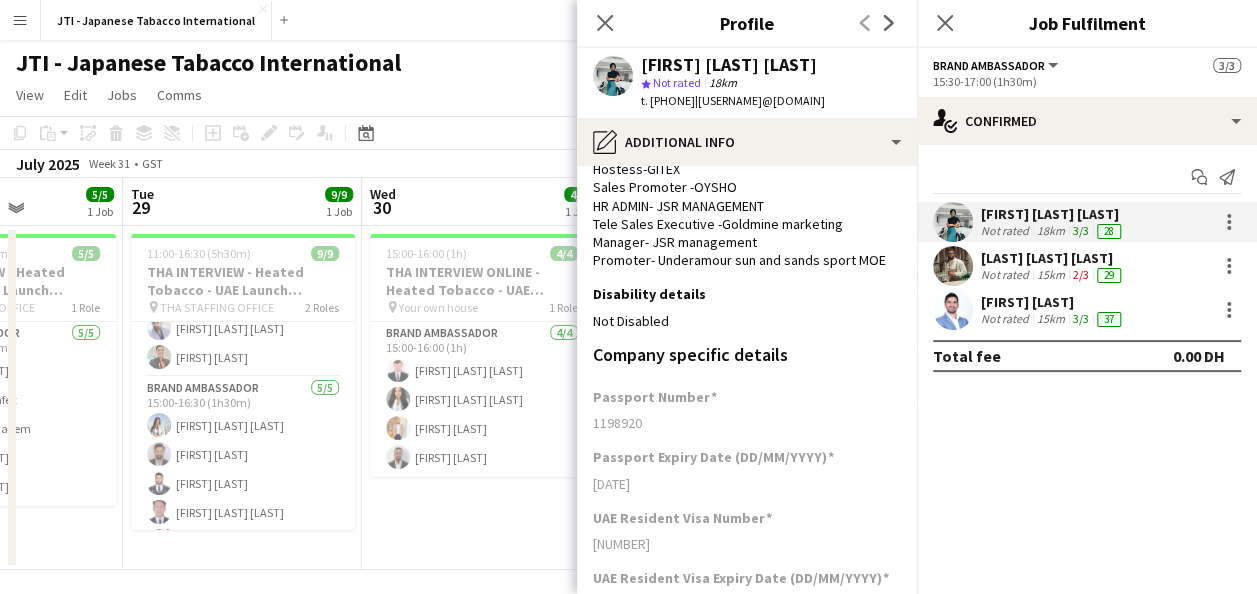 scroll, scrollTop: 487, scrollLeft: 0, axis: vertical 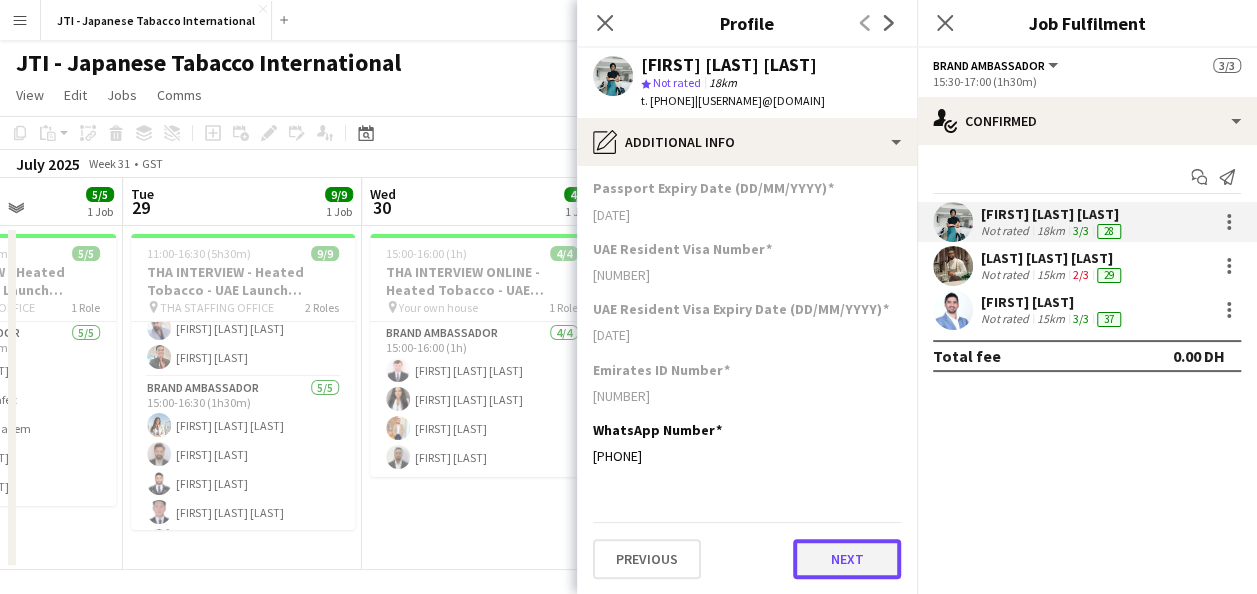 click on "Next" 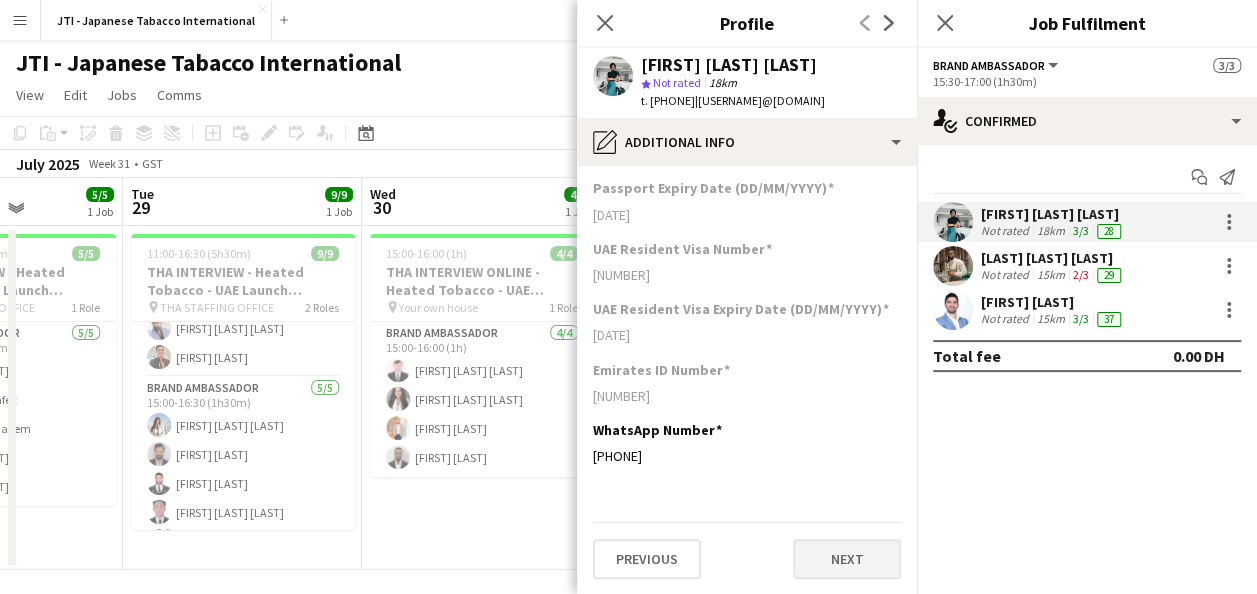 scroll, scrollTop: 0, scrollLeft: 0, axis: both 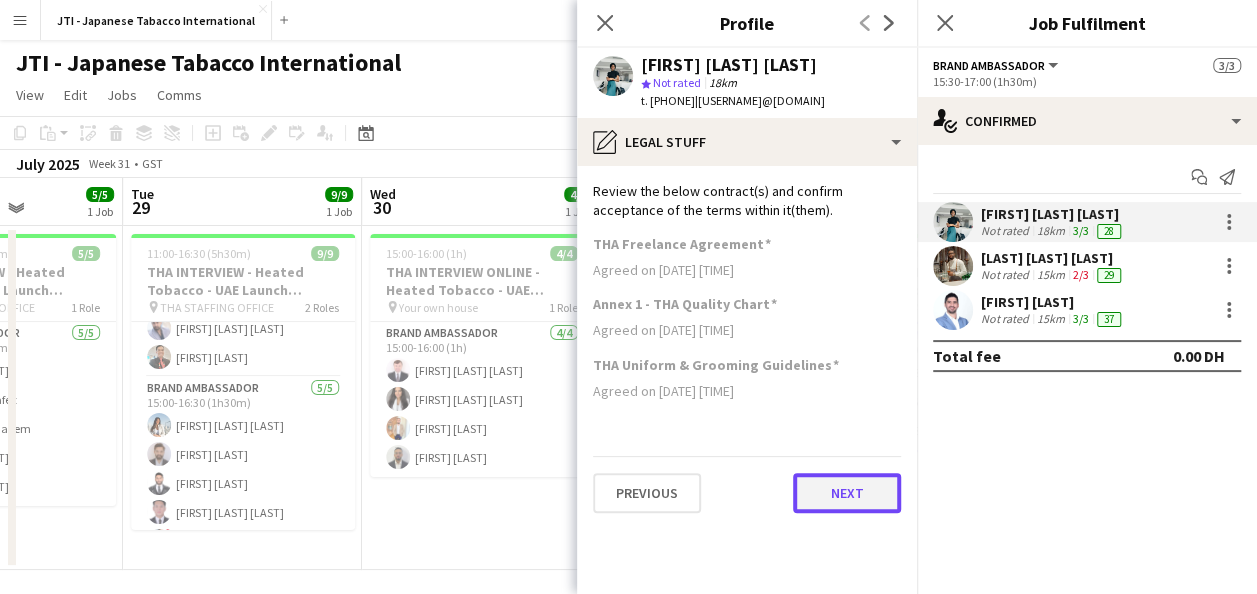 click on "Next" 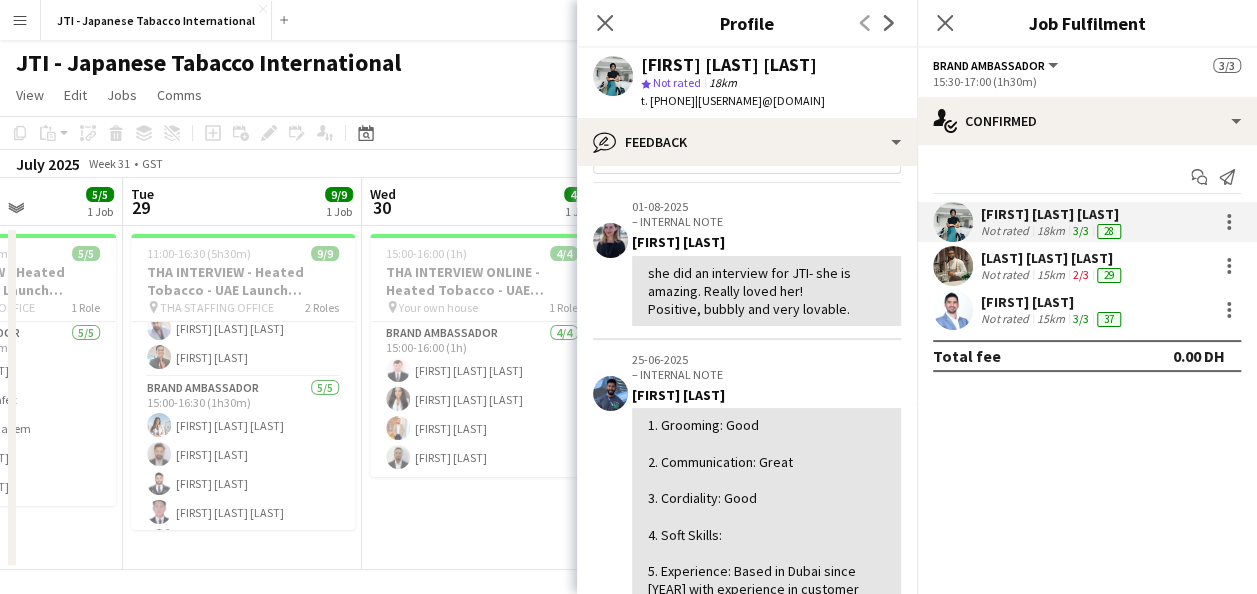 scroll, scrollTop: 0, scrollLeft: 0, axis: both 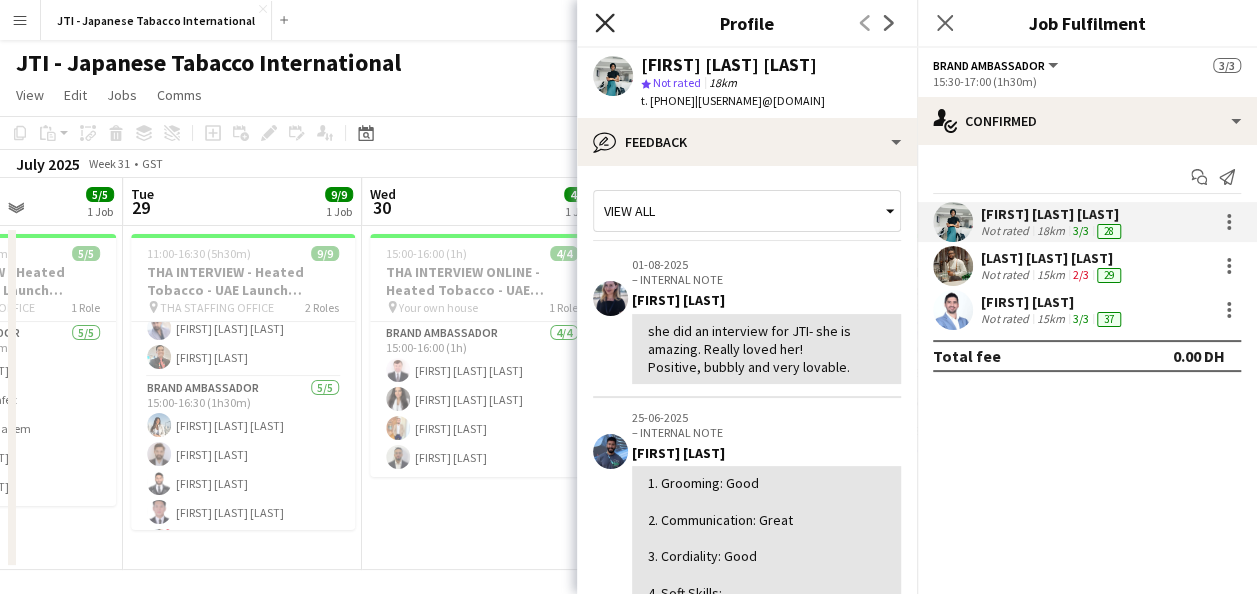 click on "Close pop-in" 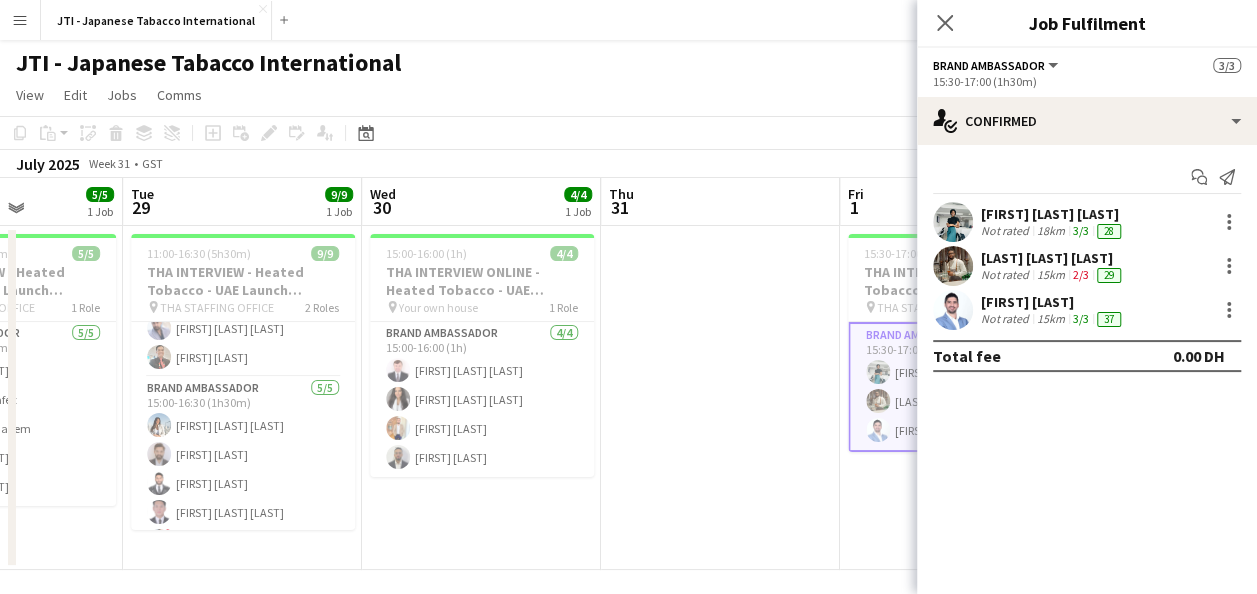 click at bounding box center (720, 398) 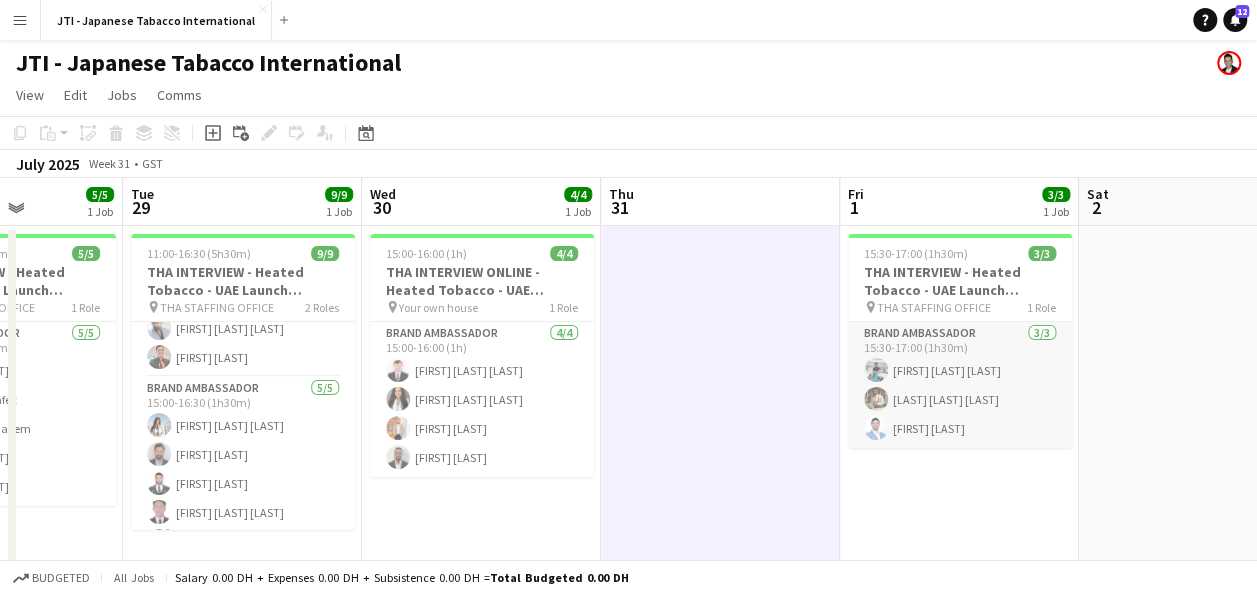 click on "Brand Ambassador    [DAY]/[DAY]   [TIME]-[TIME] ([DURATION])
[FIRST] [LAST] [LAST] [FIRST] [LAST] [LAST] [FIRST] [LAST]" at bounding box center [960, 385] 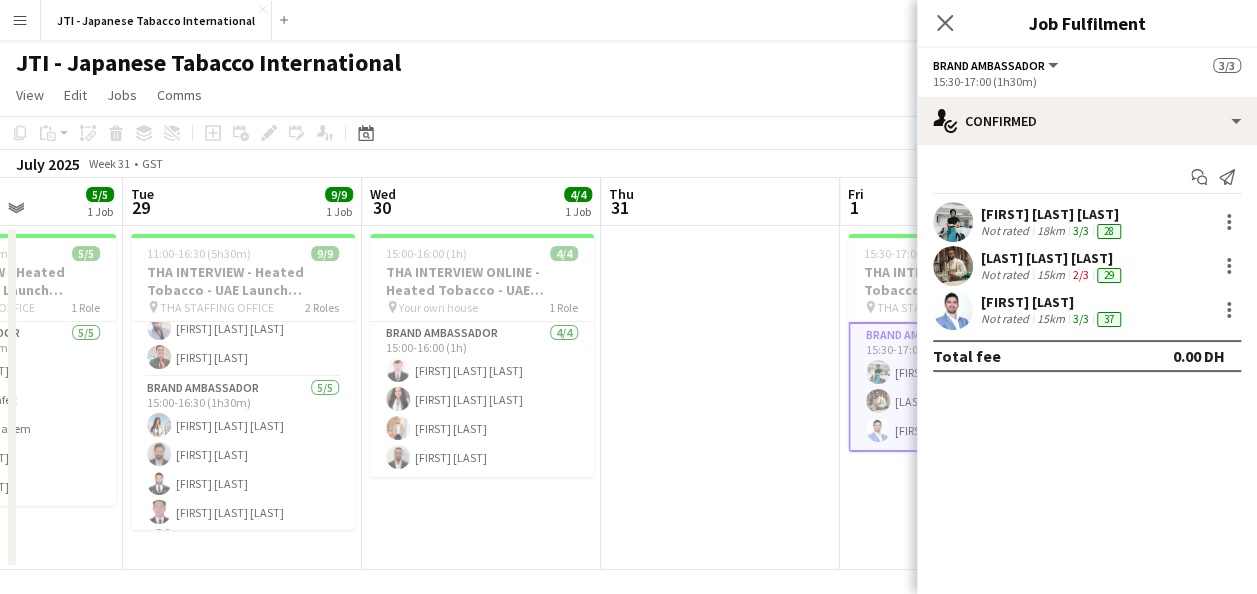 click on "[FIRST] [LAST] [LAST]" at bounding box center [1053, 214] 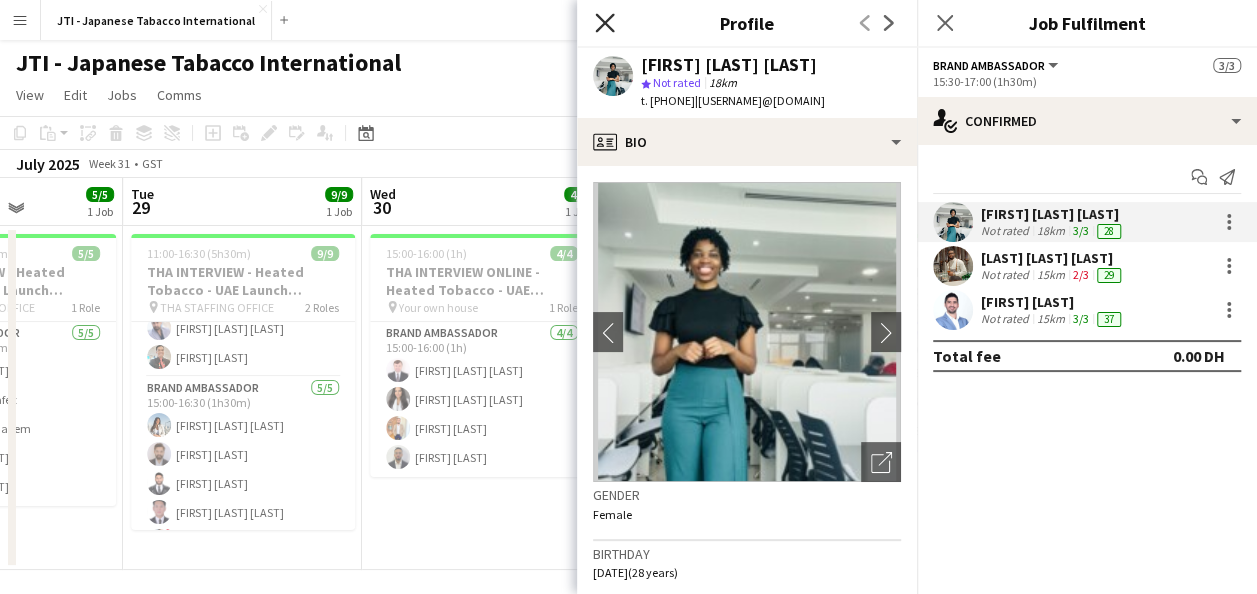 click on "Close pop-in" 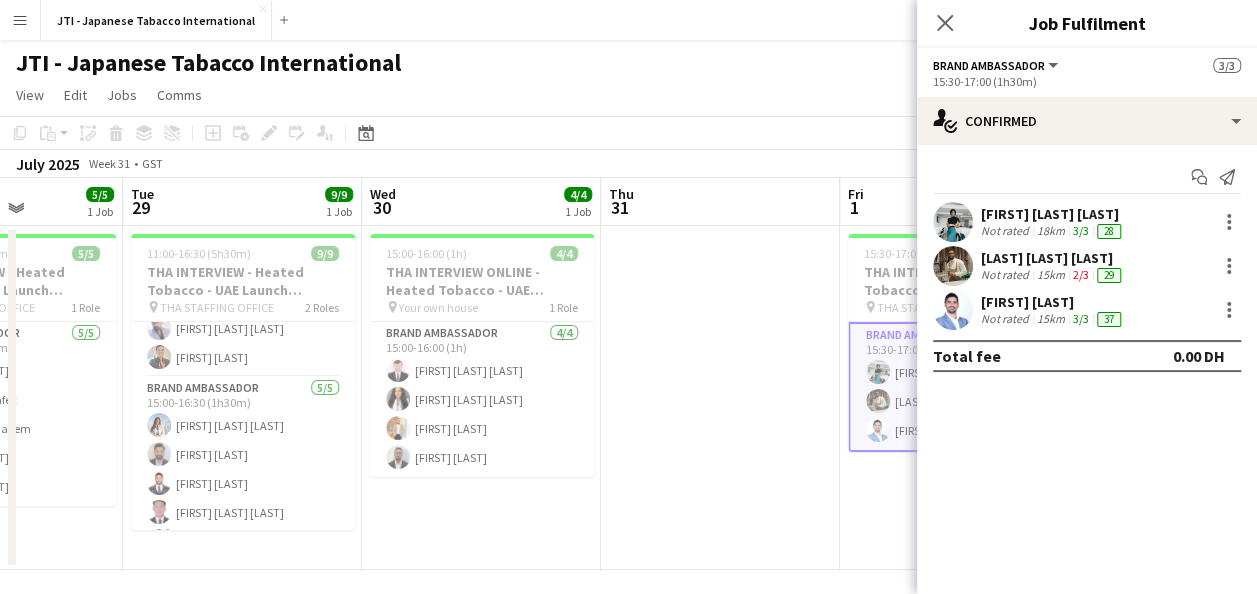 click on "Menu
Boards
Boards   Boards   All jobs   Status
Workforce
Workforce   My Workforce   Recruiting
Comms
Comms
Pay
Pay   Approvals
Platform Settings
Platform Settings   Your settings
Training Academy
Training Academy
Knowledge Base
Knowledge Base
Product Updates
Product Updates   Log Out   Privacy   JTI - Japanese Tabacco International
Close
Add
Help
Notifications
12" at bounding box center [628, 20] 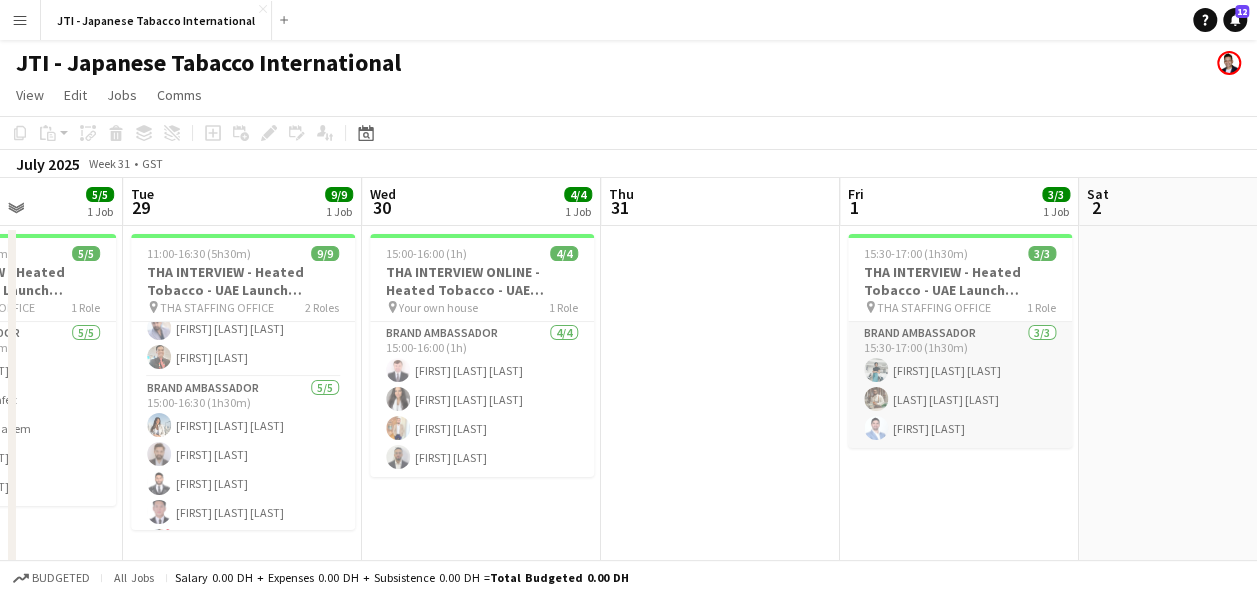 click on "Brand Ambassador    [DAY]/[DAY]   [TIME]-[TIME] ([DURATION])
[FIRST] [LAST] [LAST] [FIRST] [LAST] [LAST] [FIRST] [LAST]" at bounding box center [960, 385] 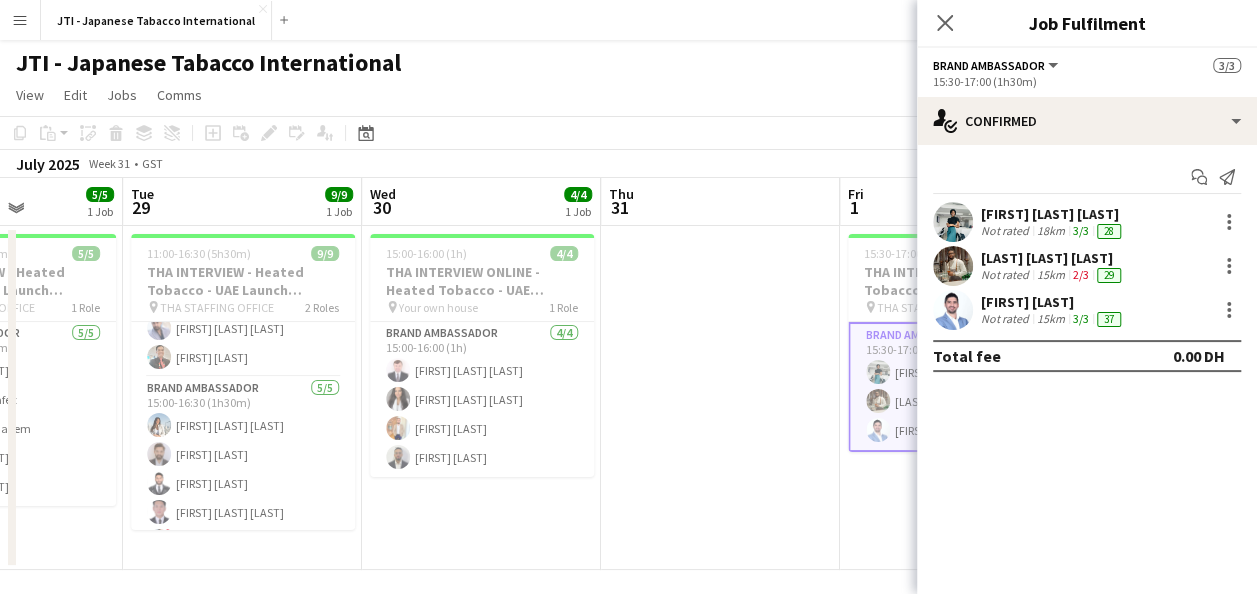 click on "3/3" at bounding box center [1081, 230] 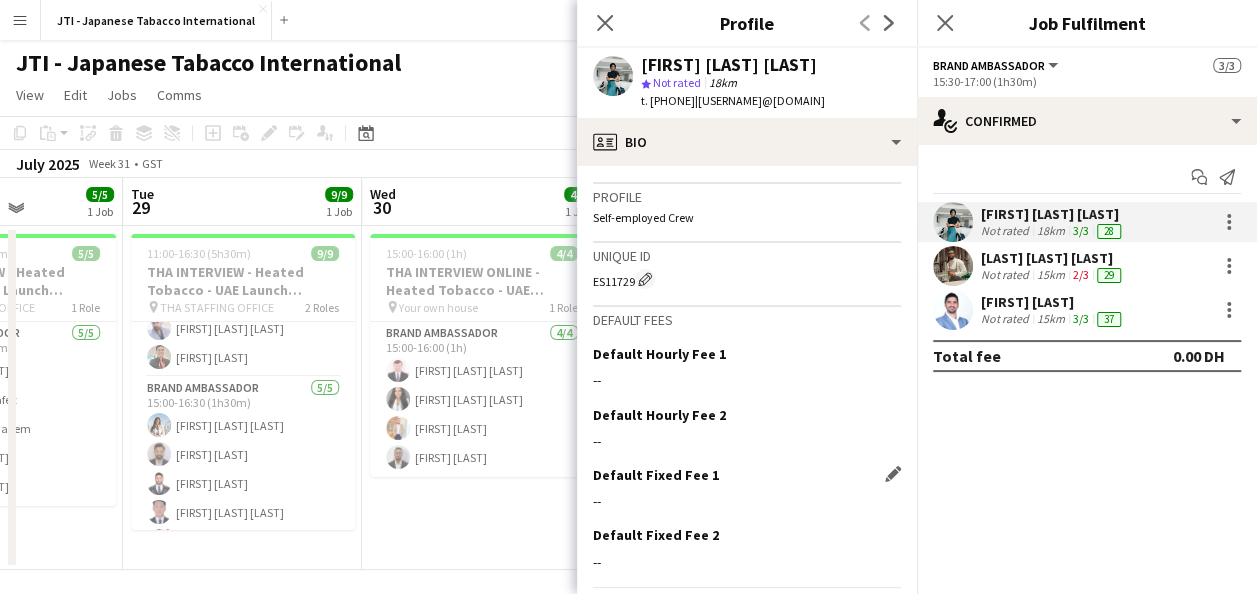 scroll, scrollTop: 1834, scrollLeft: 0, axis: vertical 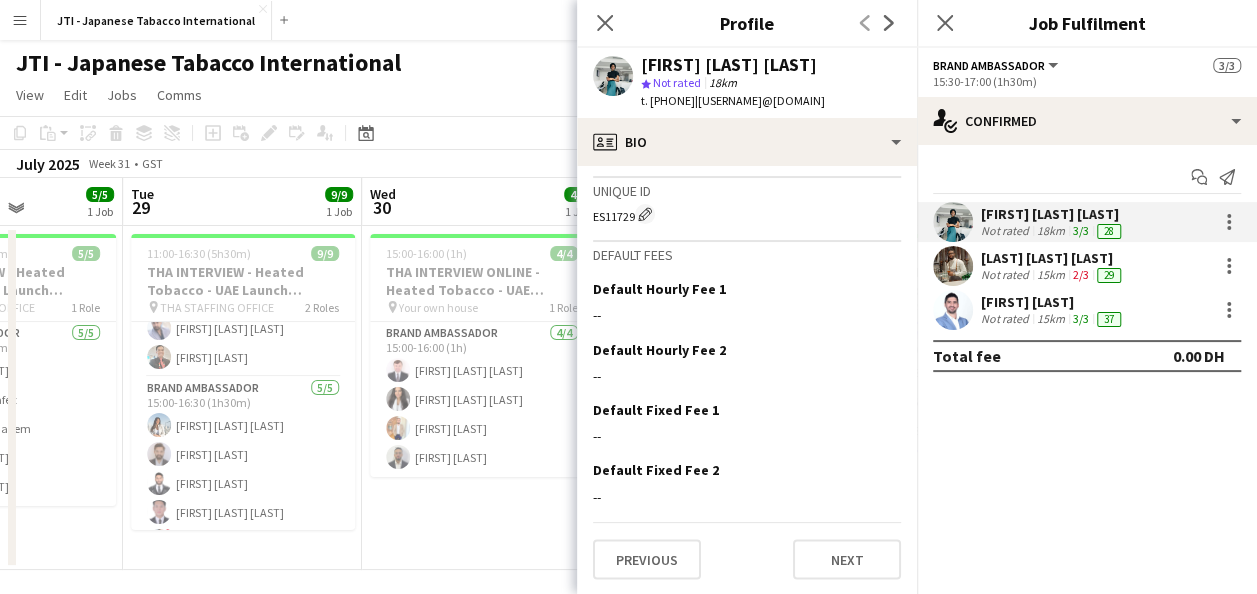 click on "Not rated" at bounding box center (1007, 275) 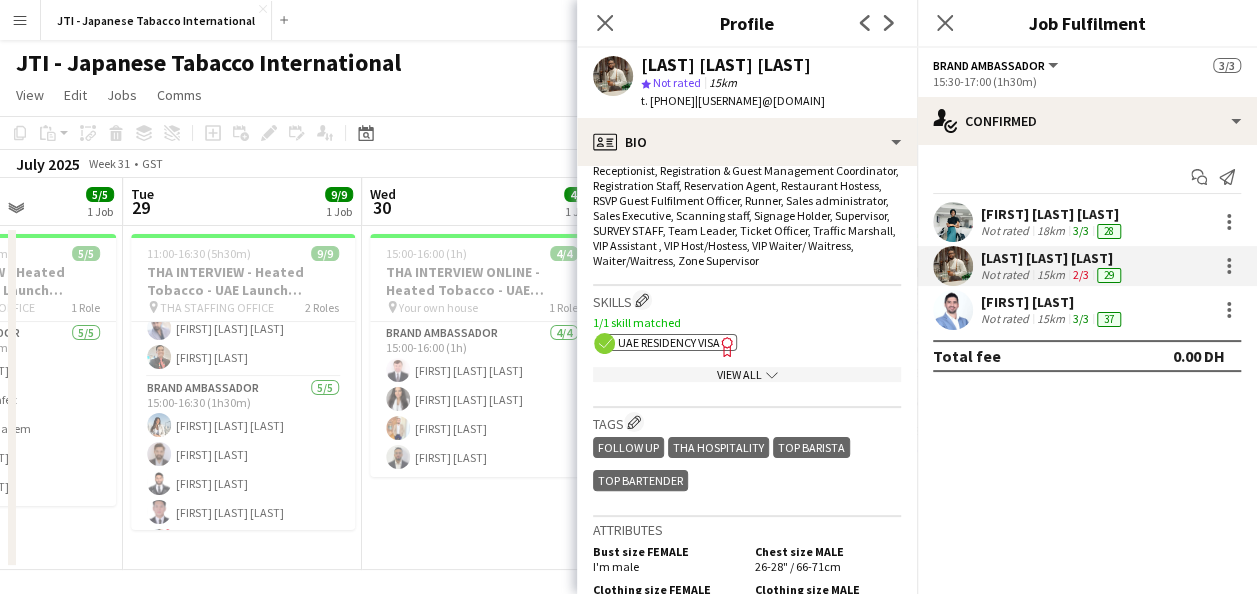 scroll, scrollTop: 1300, scrollLeft: 0, axis: vertical 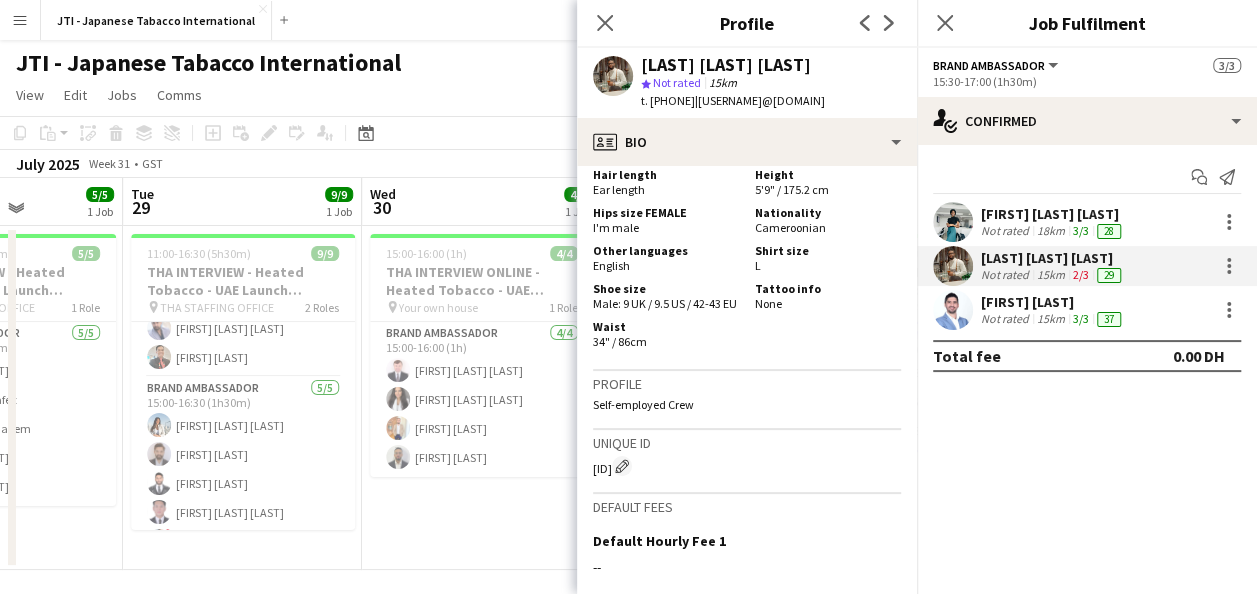 click on "[FIRST] [LAST]" at bounding box center [1053, 302] 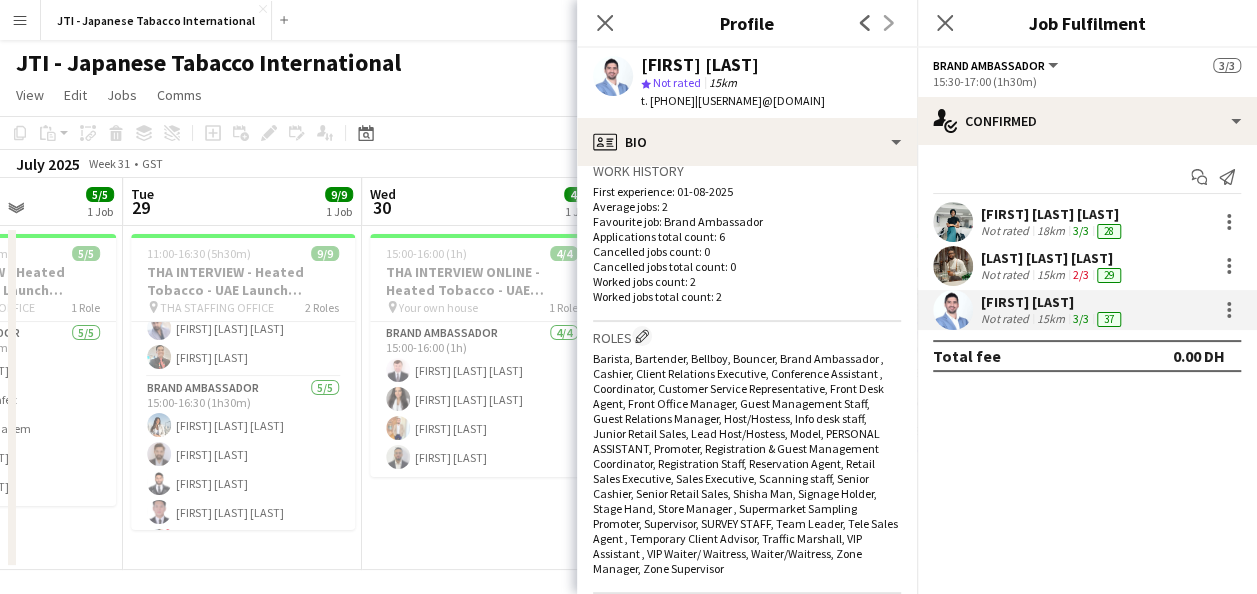 scroll, scrollTop: 1200, scrollLeft: 0, axis: vertical 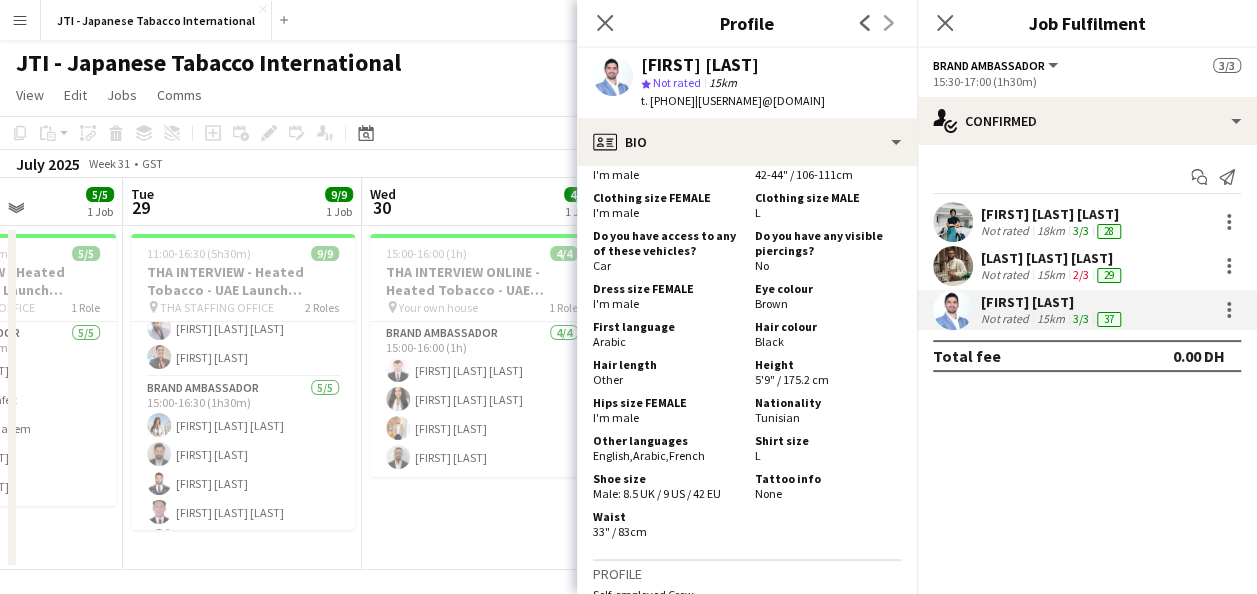 click on "View  Day view expanded Day view collapsed Month view Date picker Jump to today Expand Linked Jobs Collapse Linked Jobs  Edit  Copy Ctrl+C  Paste  Without Crew Ctrl+V With Crew Ctrl+Shift+V Paste as linked job  Group  Group Ungroup  Jobs  New Job Edit Job Delete Job New Linked Job Edit Linked Jobs Job fulfilment Promote Role Copy Role URL  Comms  Notify confirmed crew Create chat" 